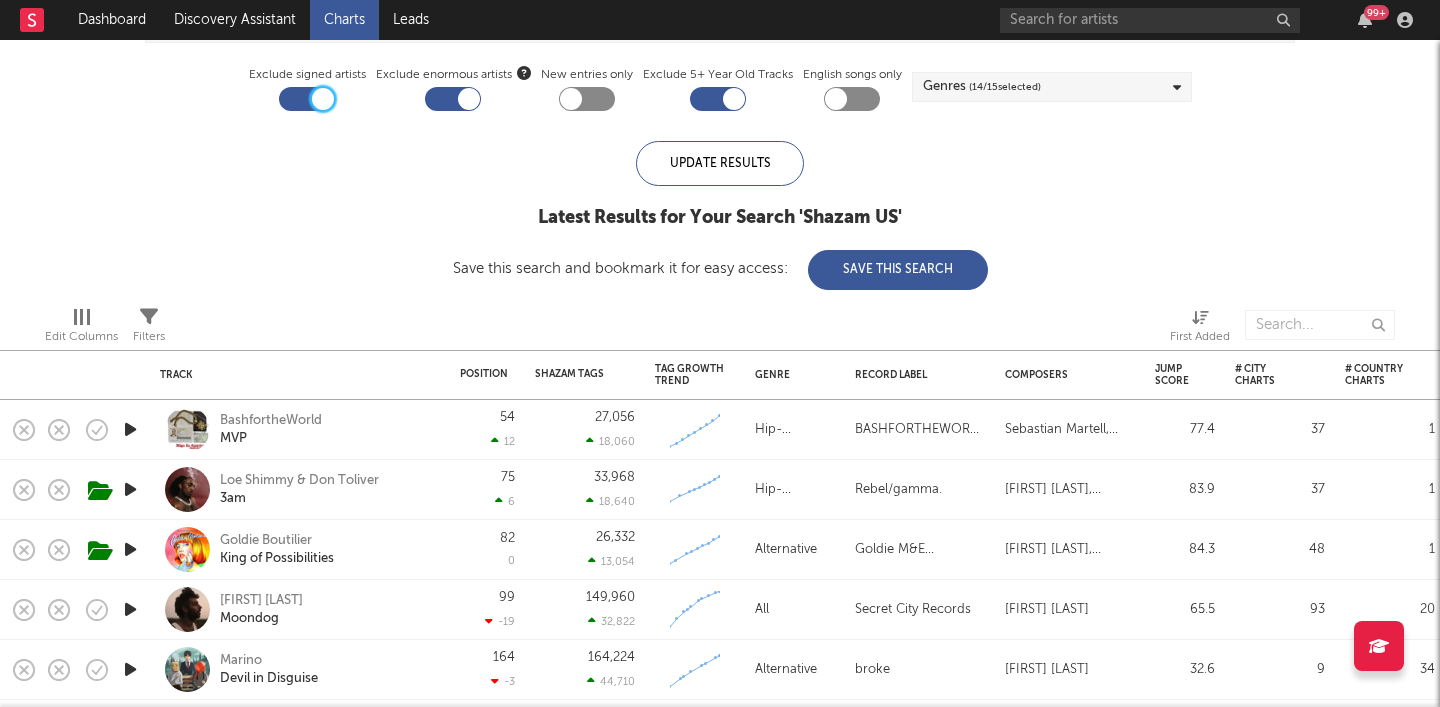 scroll, scrollTop: 0, scrollLeft: 0, axis: both 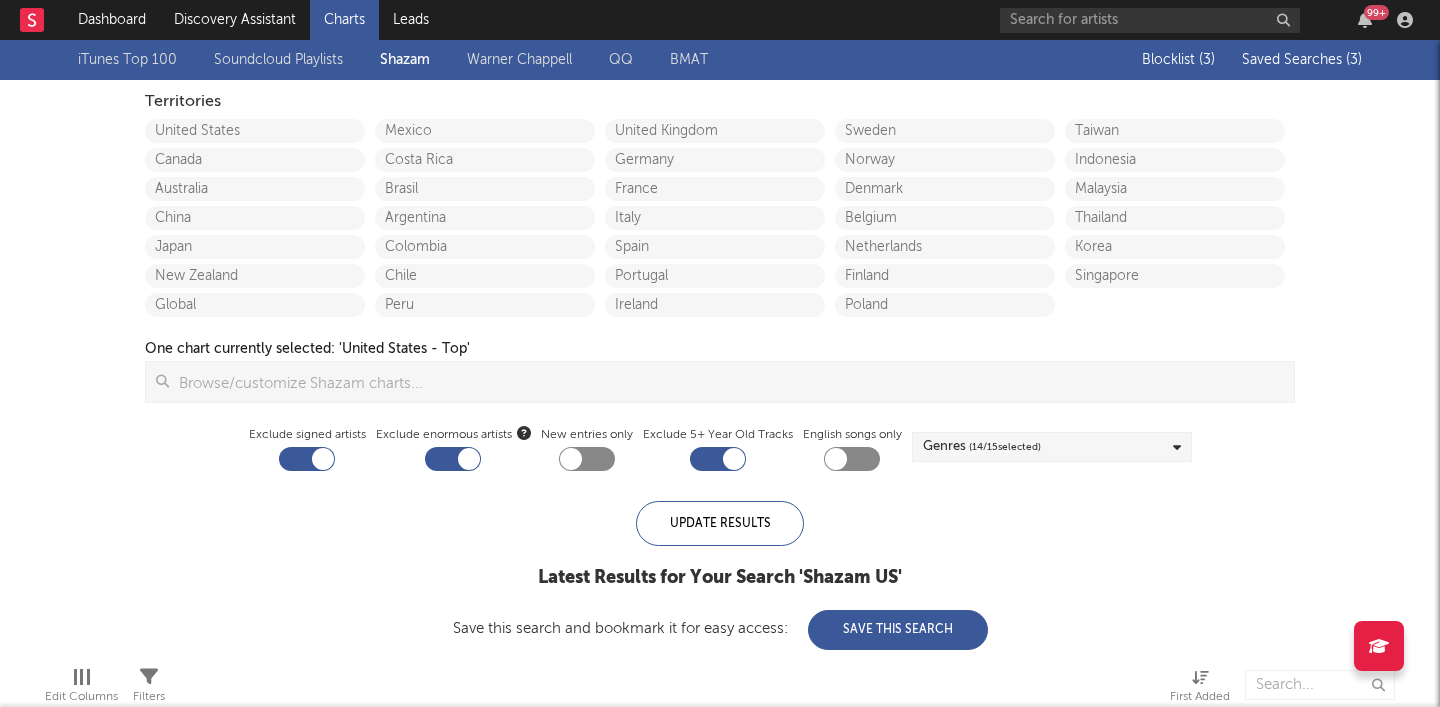 click on "Saved Searches   ( 3 )" at bounding box center [1302, 60] 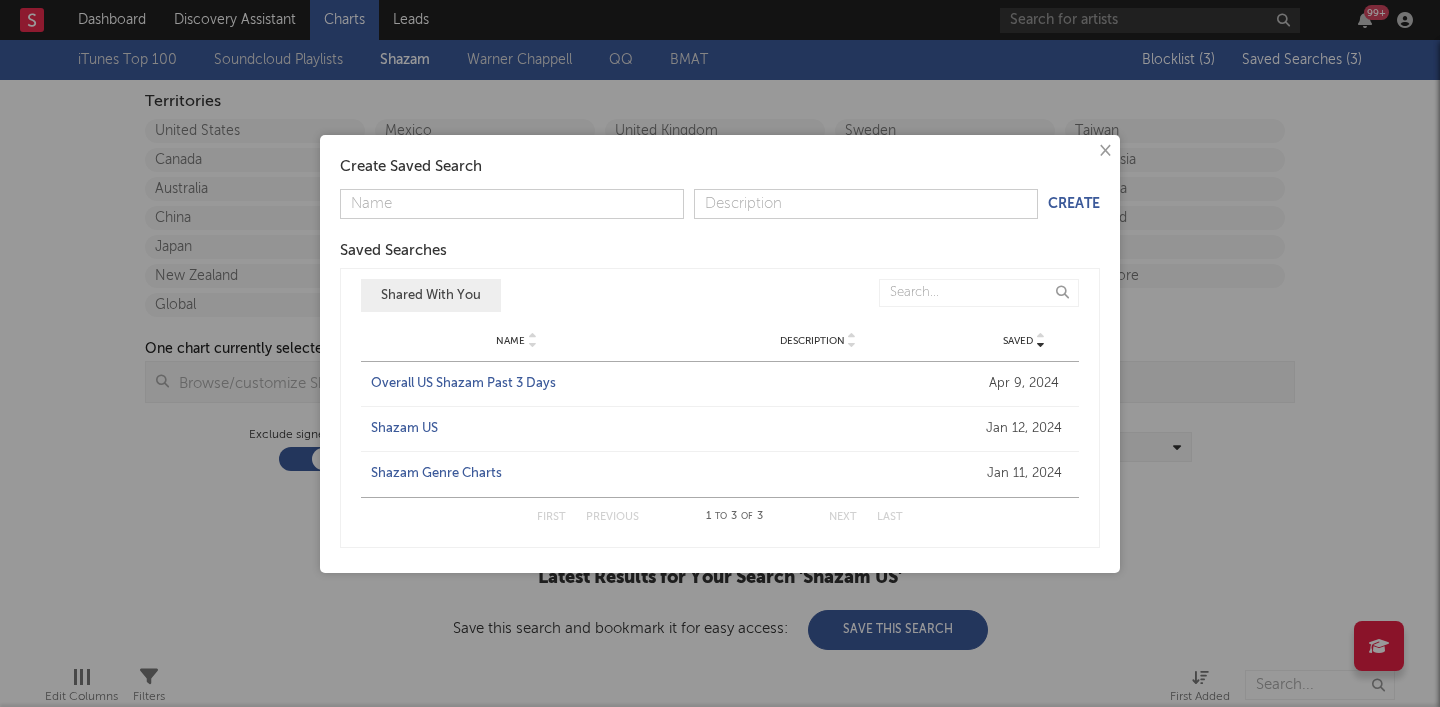 click on "Shazam Genre Charts" at bounding box center [517, 474] 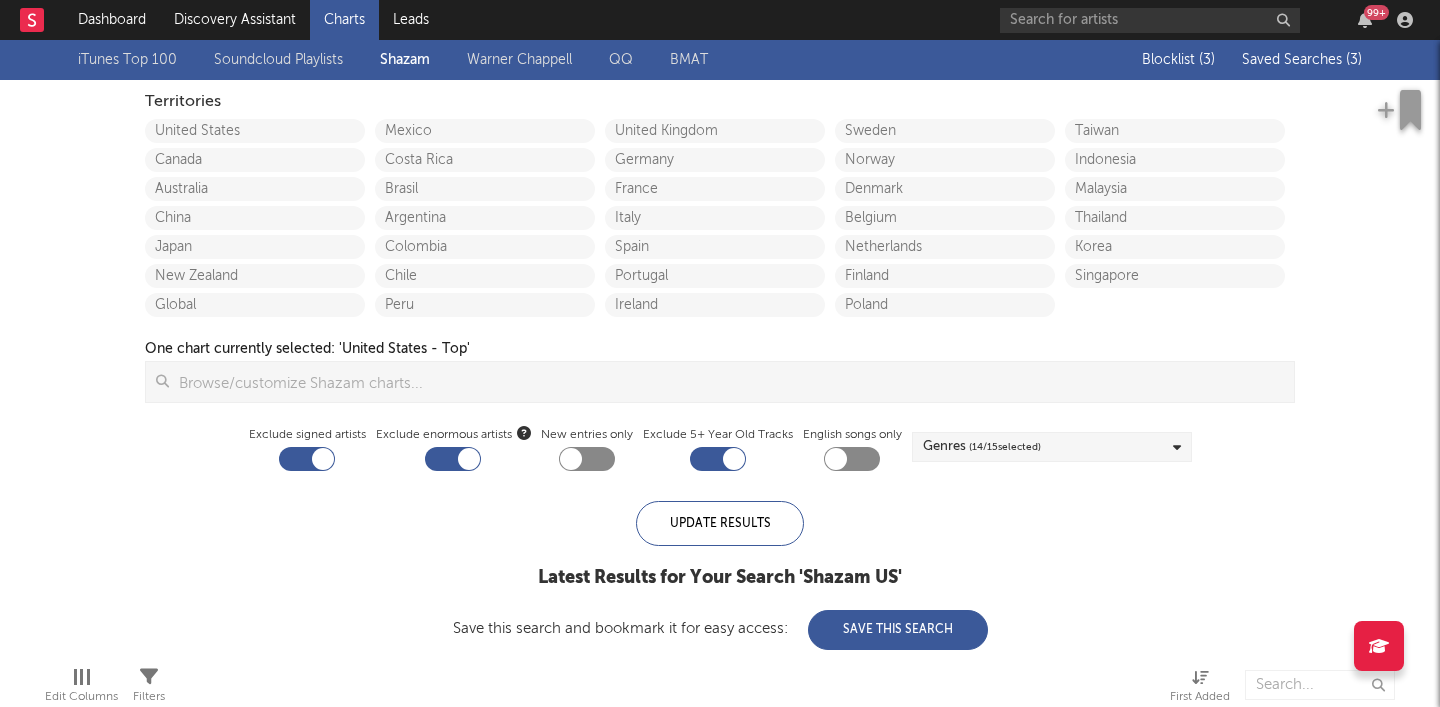 checkbox on "false" 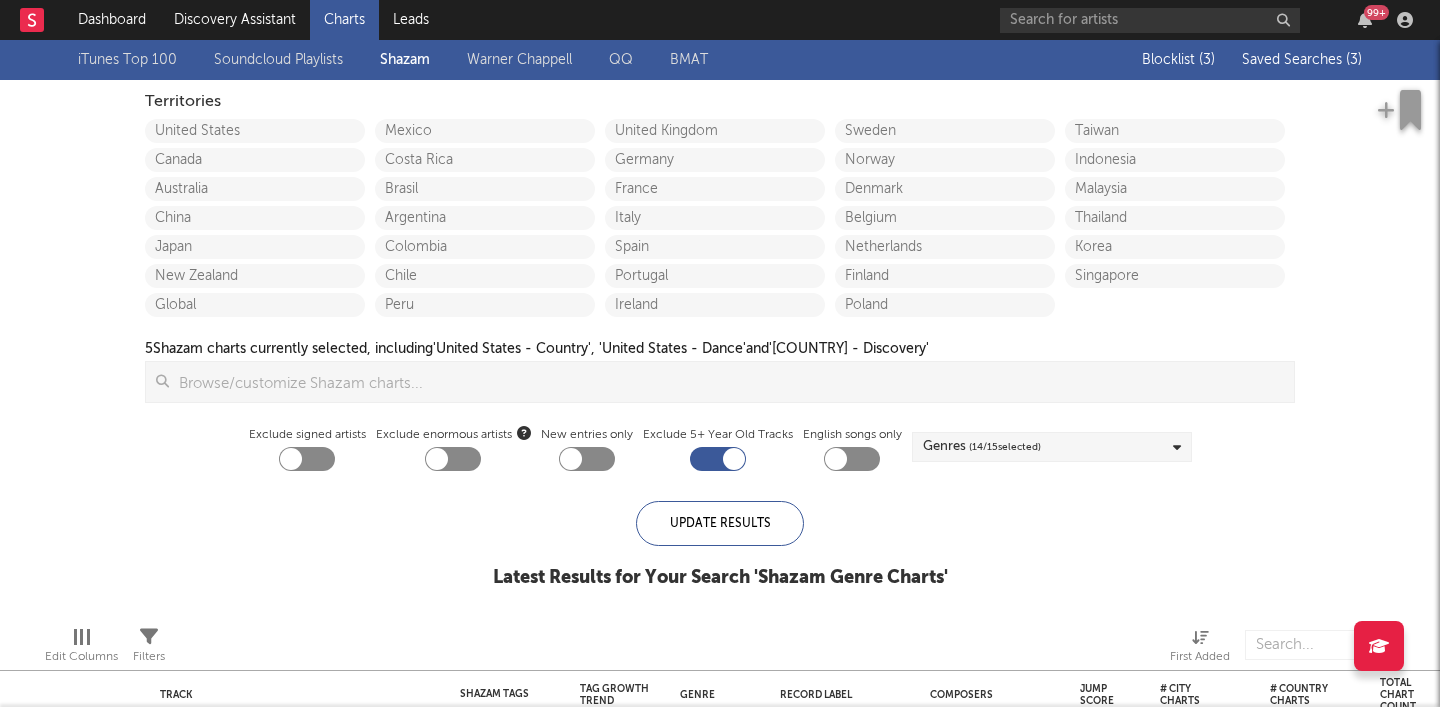 click on "iTunes Top 100 Soundcloud Playlists Shazam Warner Chappell QQ BMAT Blocklist   ( 3 ) Saved Searches   ( 3 ) Territories United States Canada Australia China Japan New Zealand Global Mexico Costa Rica Brasil Argentina Colombia Chile Peru United Kingdom Germany France Italy Spain Portugal Ireland Sweden Norway Denmark Belgium Netherlands Finland Poland Taiwan Indonesia Malaysia Thailand Korea Singapore 5  Shazam charts currently selected, including  'United States - Country', 'United States - Dance'  and  'United States - Discovery' Update Results Exclude signed artists Exclude enormous artists   New entries only Exclude 5+ Year Old Tracks English songs only Genres ( 14 / 15  selected) Update Results Latest Results for Your Search ' Shazam Genre Charts '" at bounding box center [720, 325] 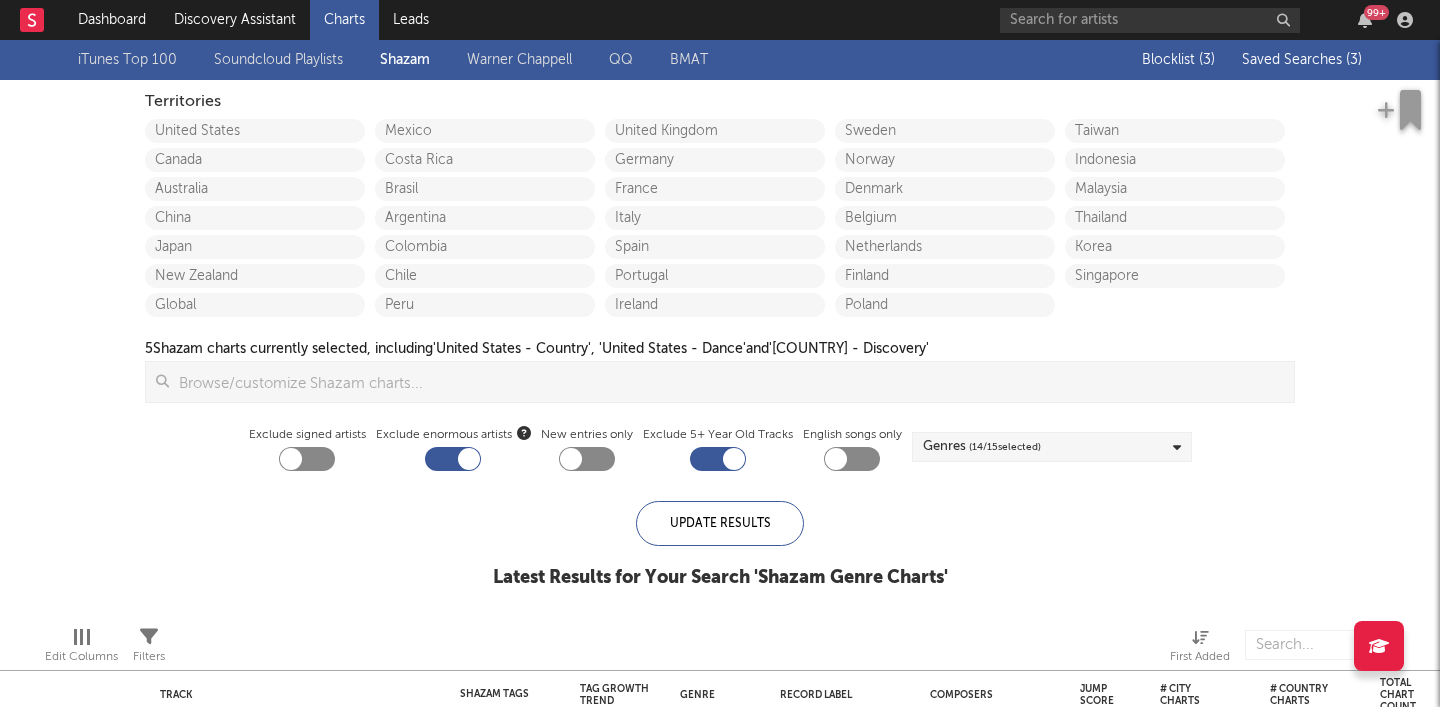 click at bounding box center [307, 459] 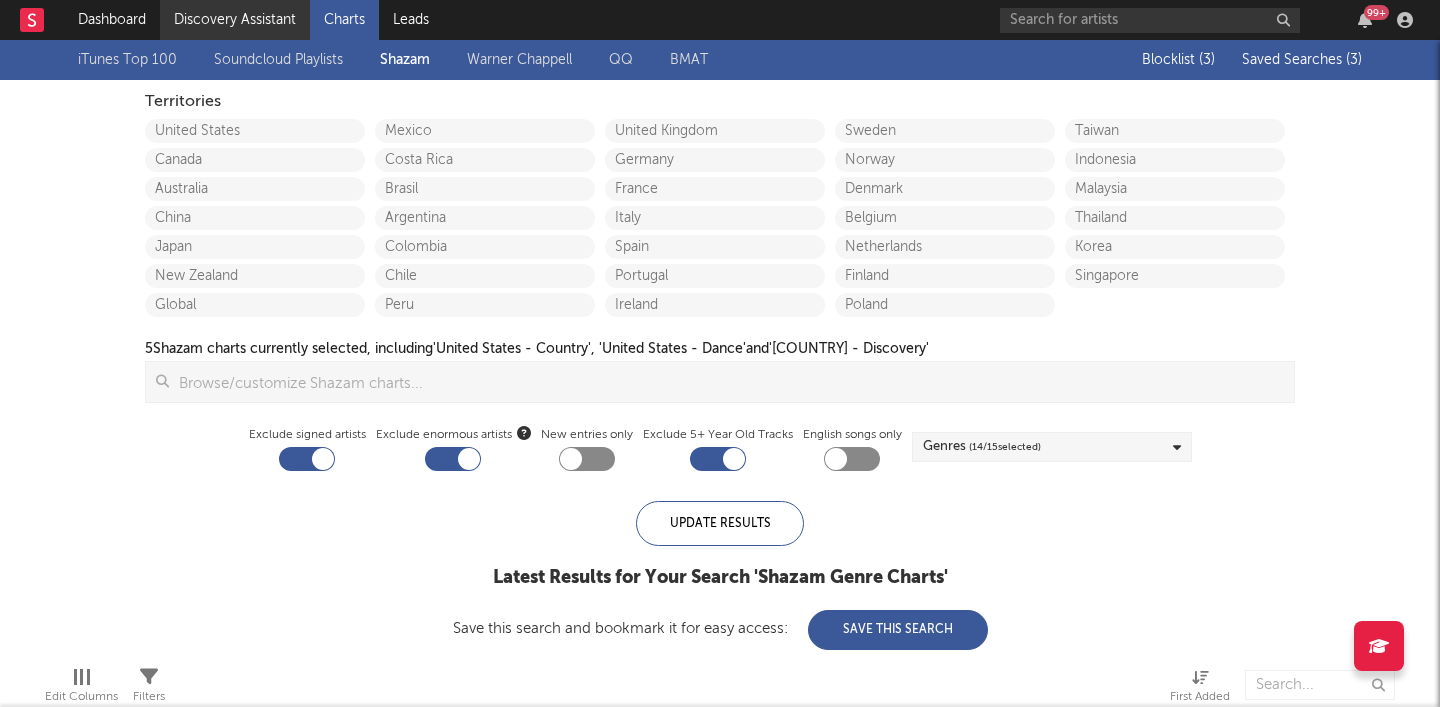 click on "Discovery Assistant" at bounding box center (235, 20) 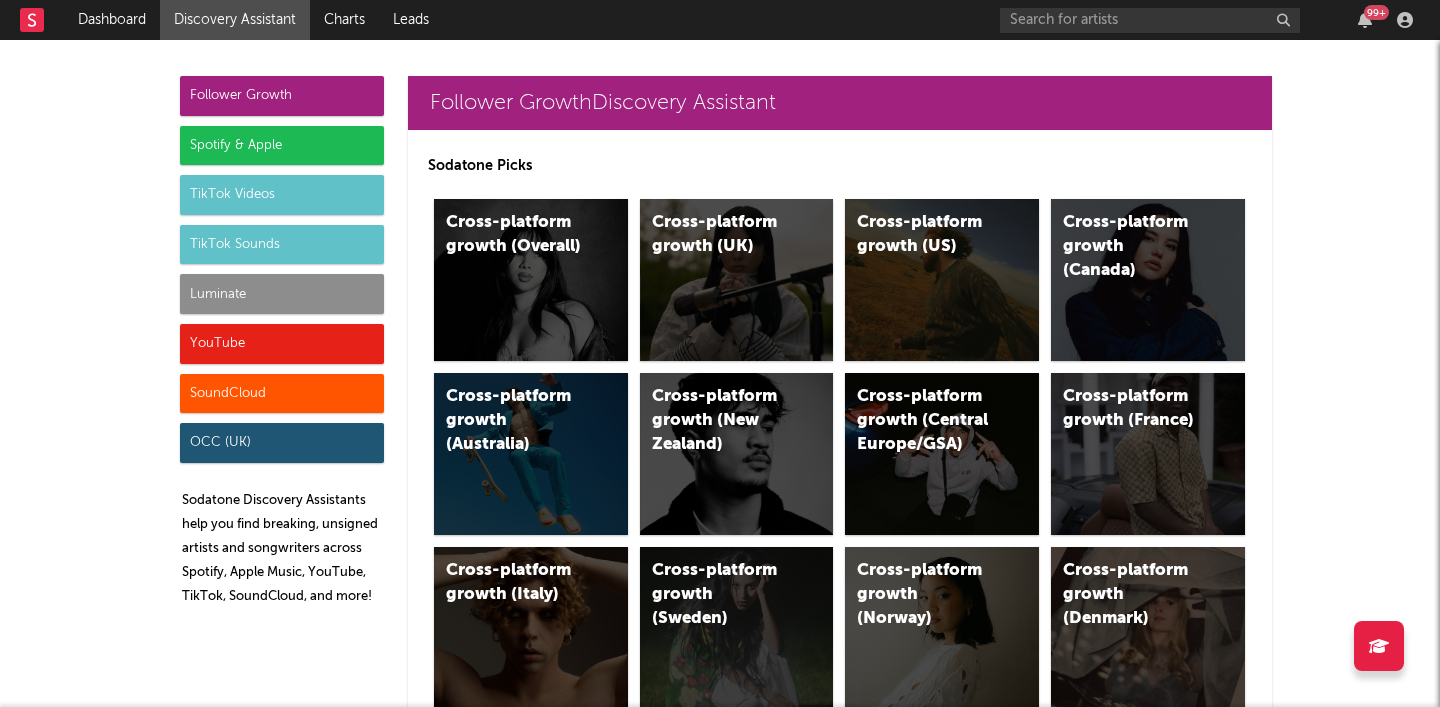 click on "Spotify & Apple" at bounding box center (282, 146) 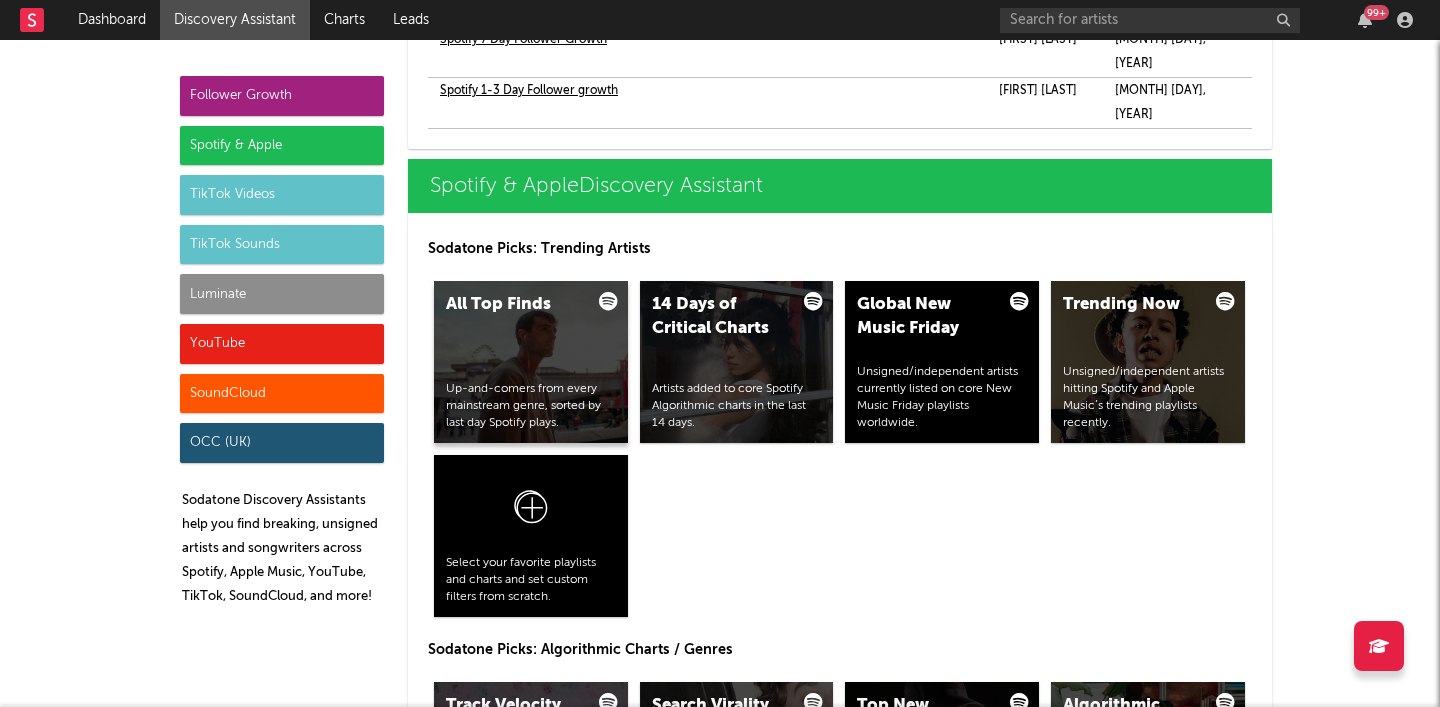 scroll, scrollTop: 2144, scrollLeft: 0, axis: vertical 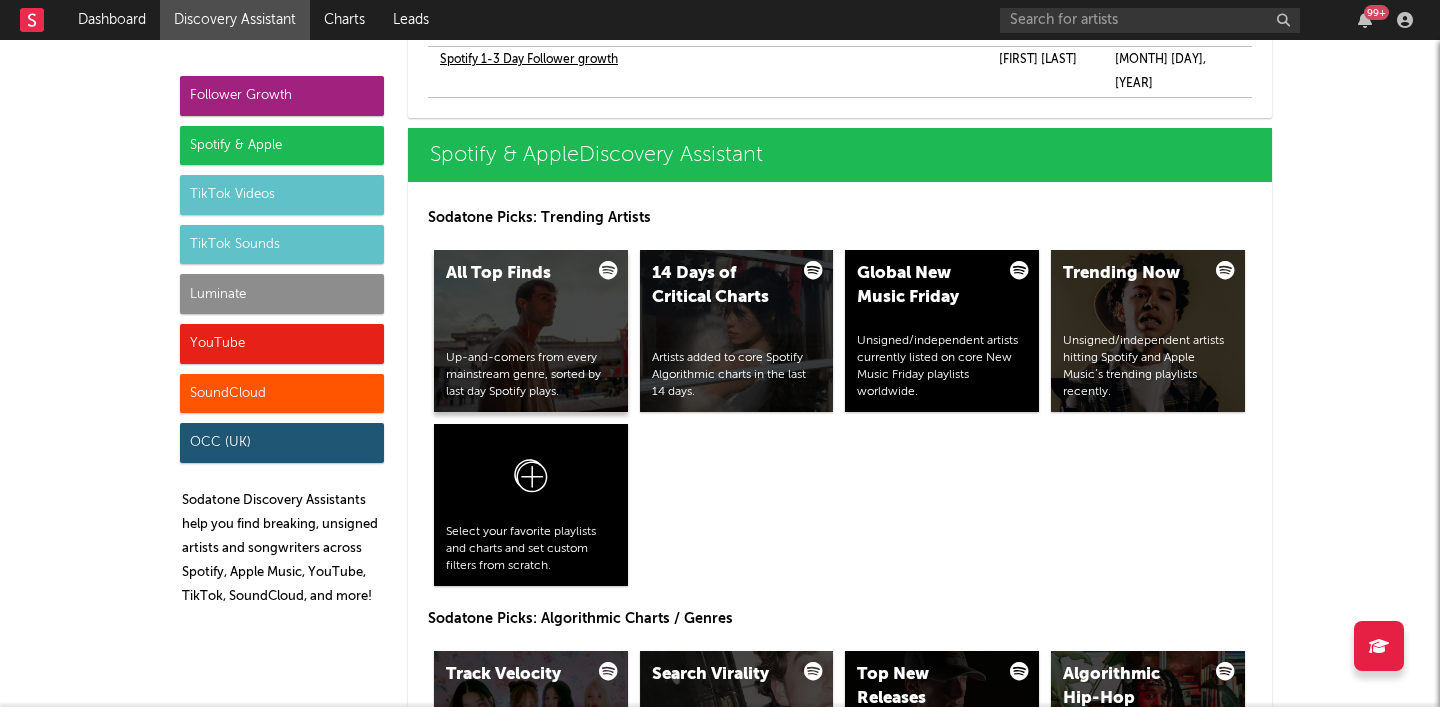 click on "Up-and-comers from every mainstream genre, sorted by last day Spotify plays." at bounding box center (531, 375) 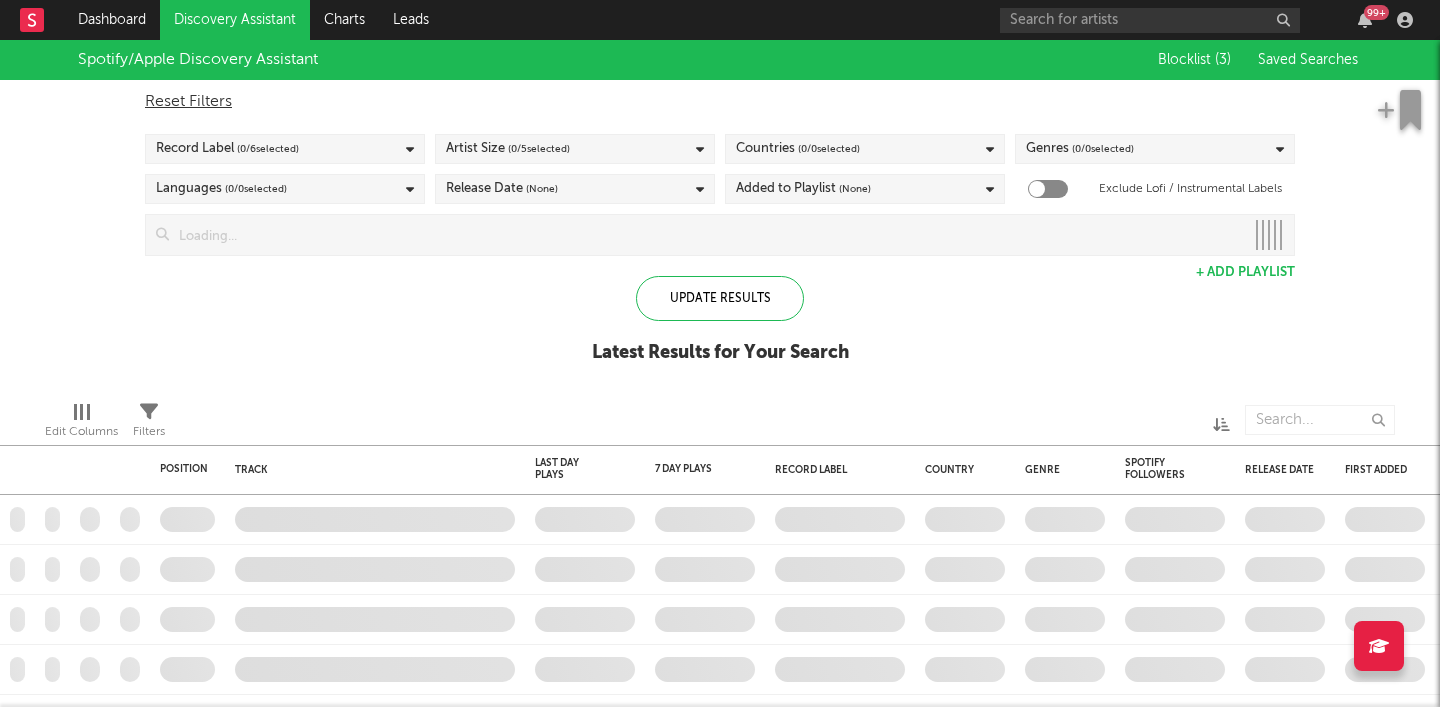 checkbox on "true" 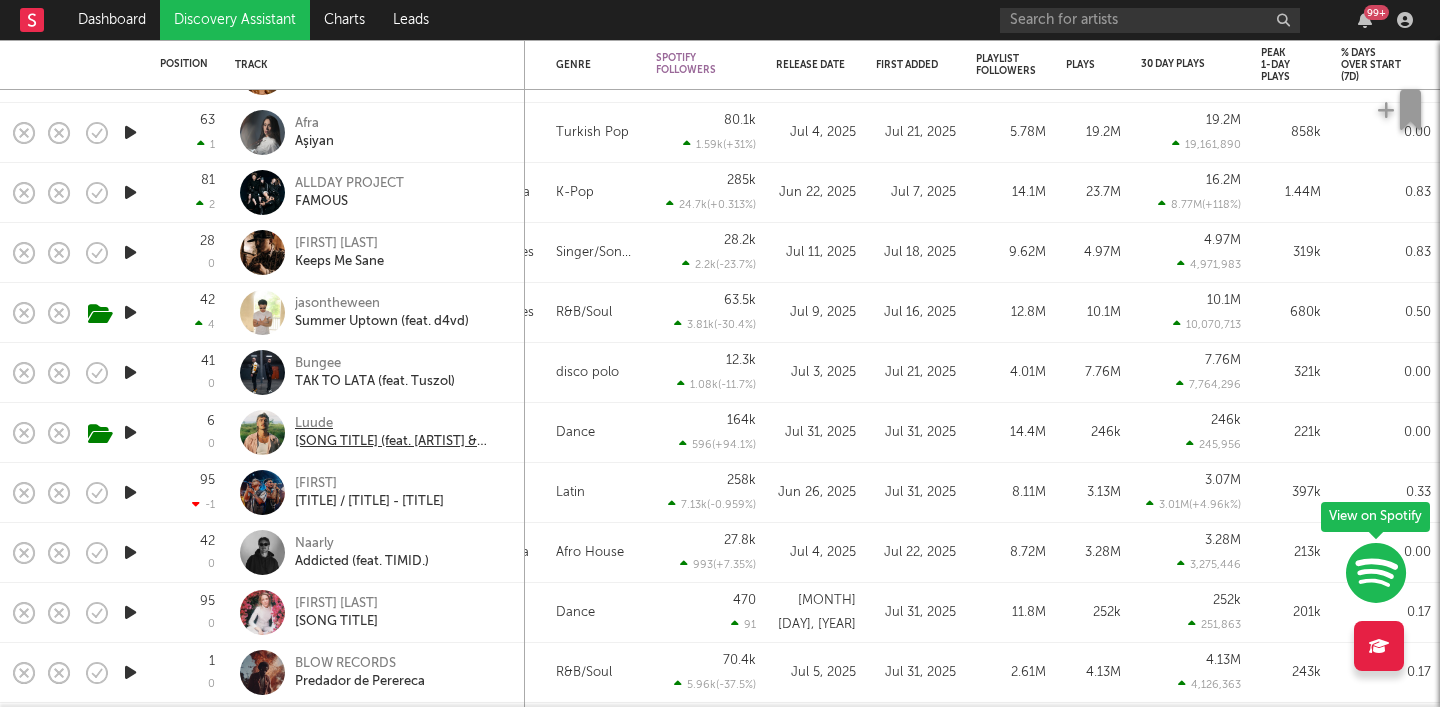 click on "Darlin' (feat. Sean Paul & Brodie)" at bounding box center (402, 442) 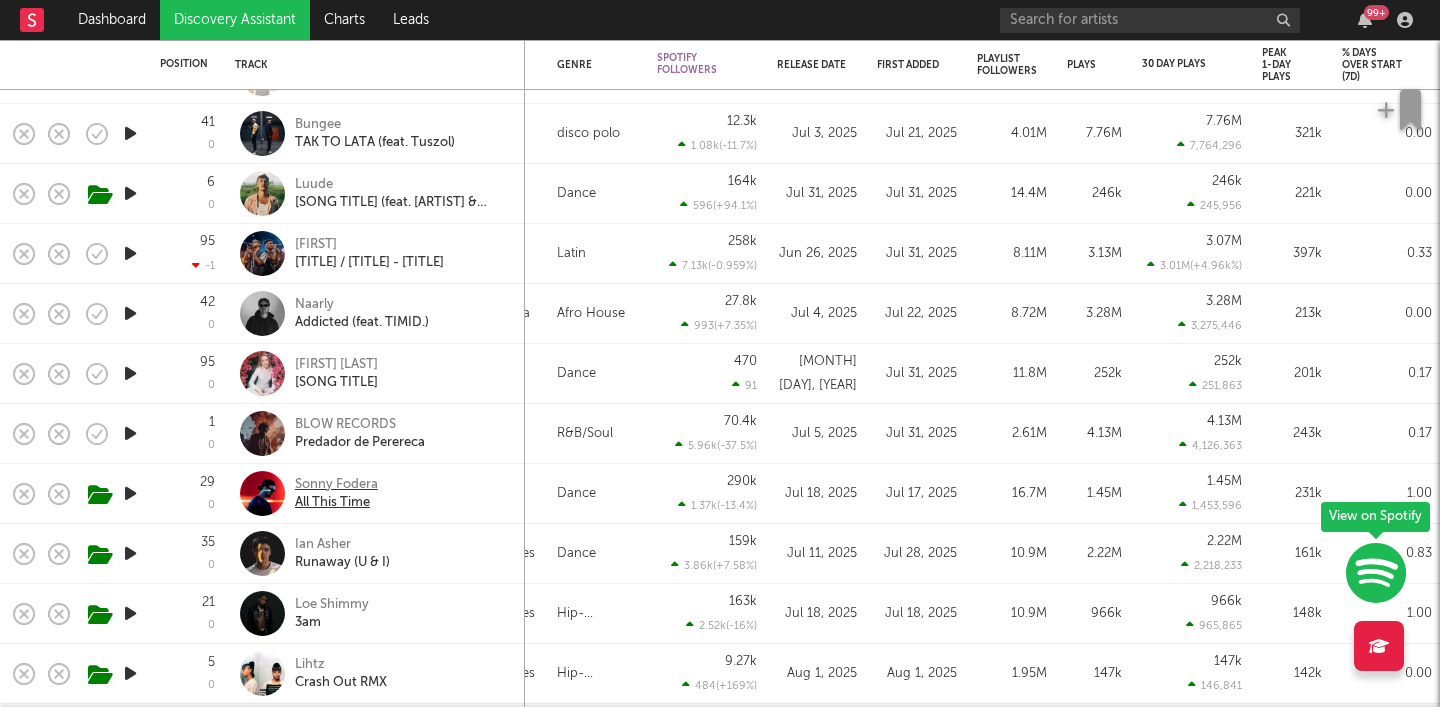 click on "Sonny Fodera" at bounding box center (336, 485) 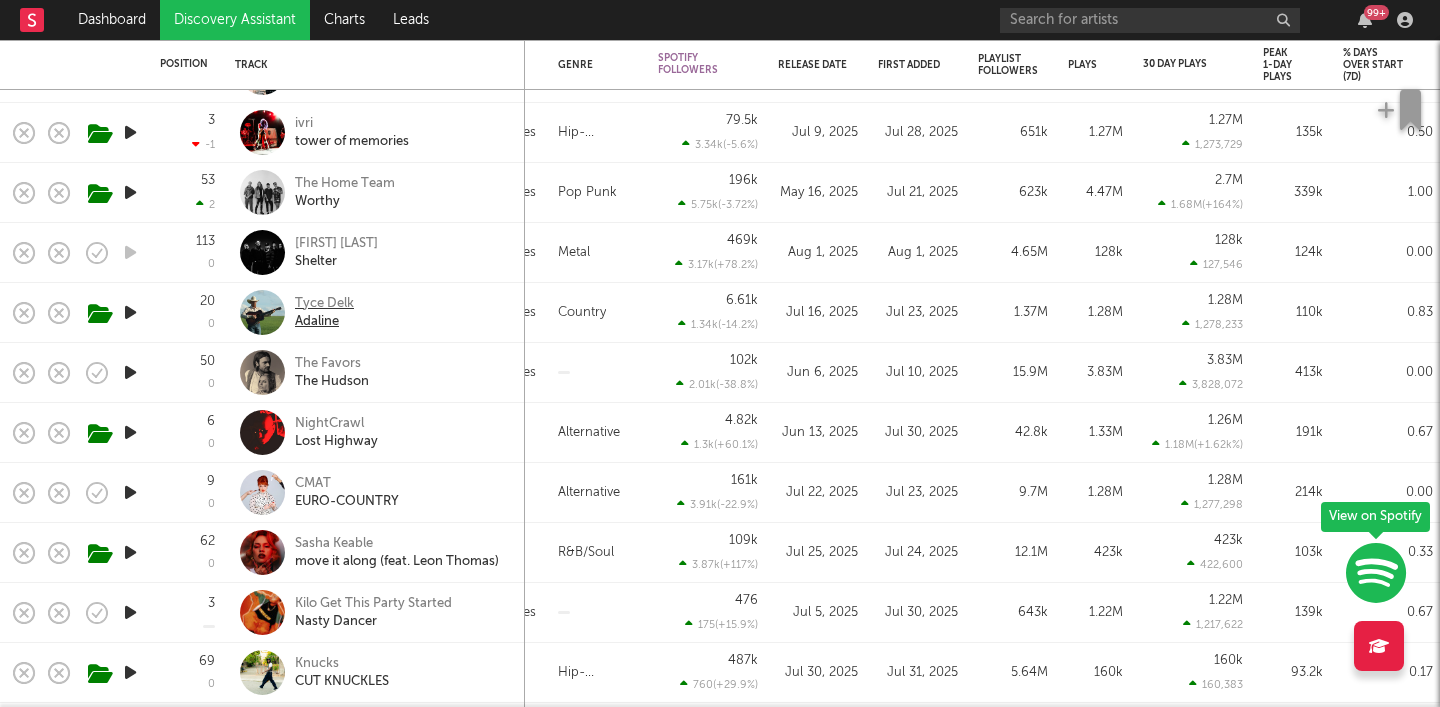 click on "Adaline" at bounding box center (324, 322) 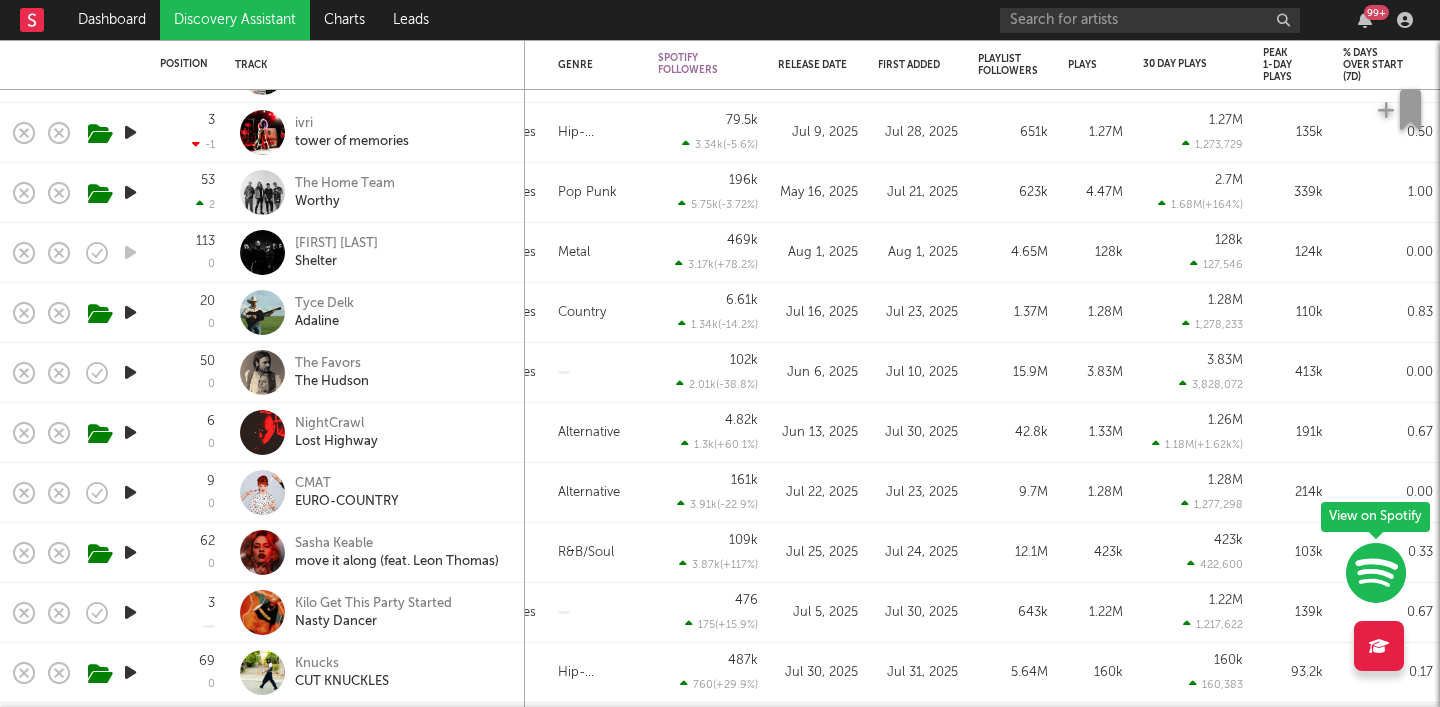 click at bounding box center [262, 132] 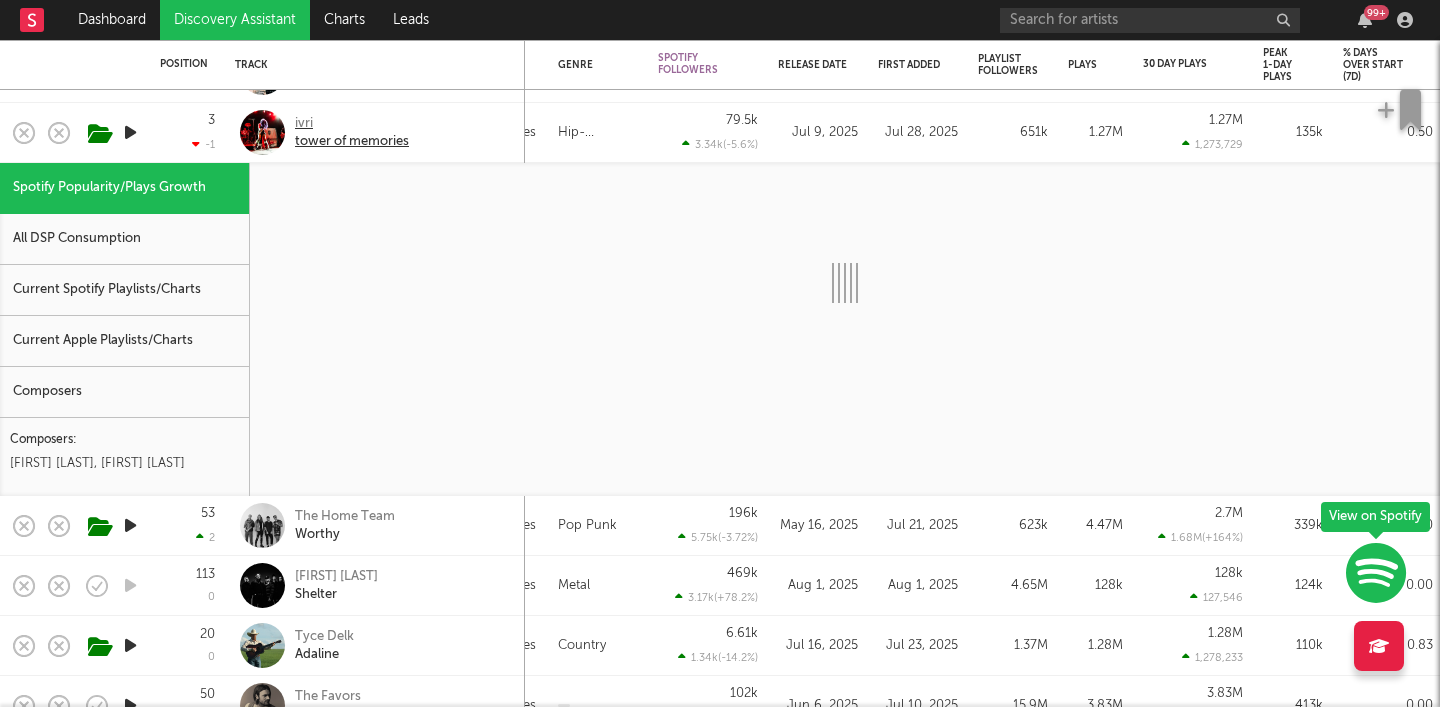 click on "ivri" at bounding box center [352, 124] 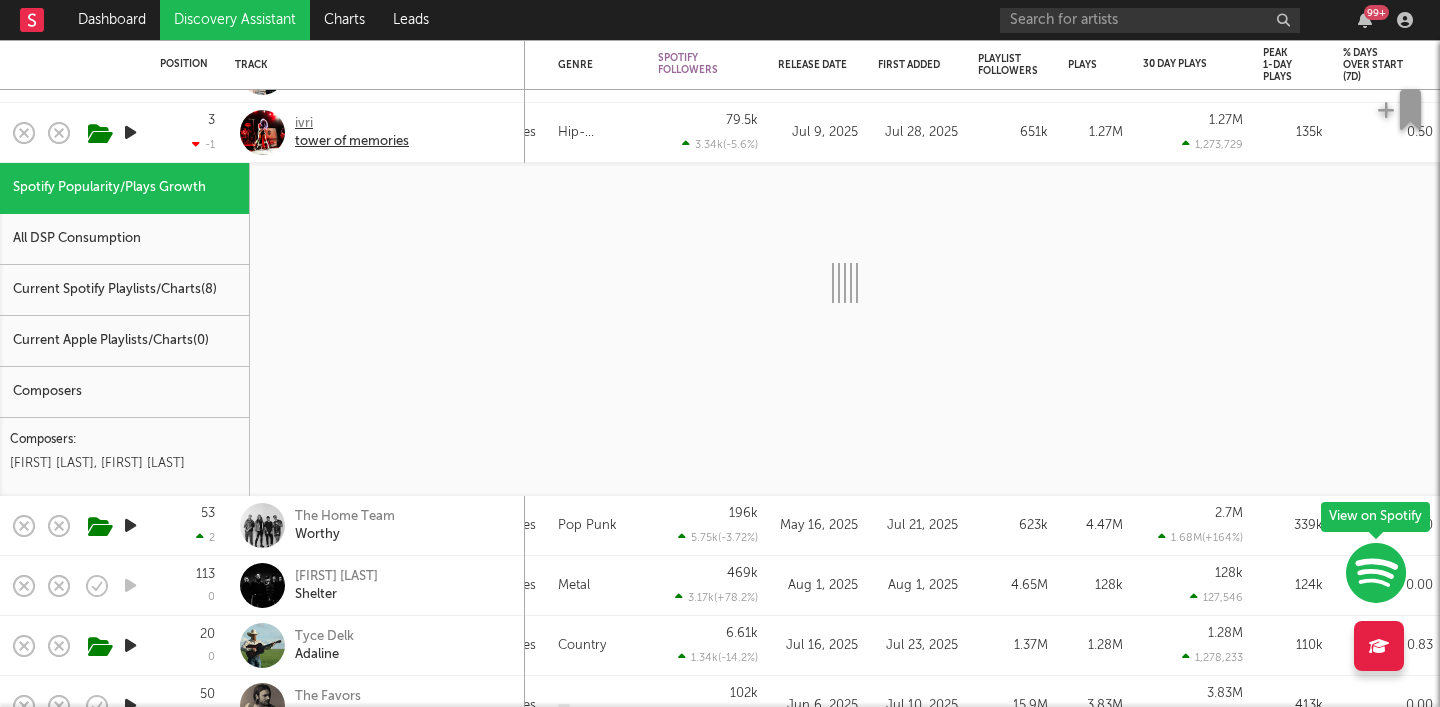 select on "1w" 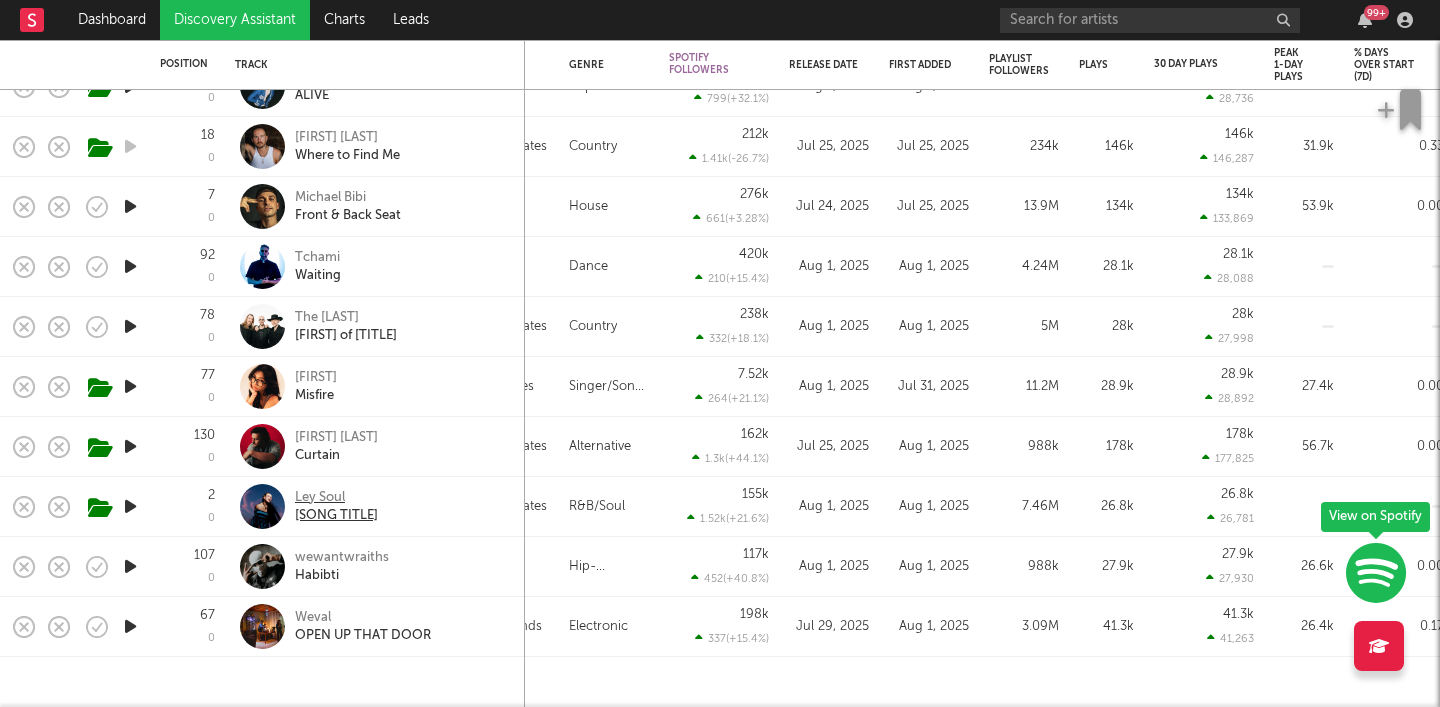 click on "Ley Soul" at bounding box center (336, 498) 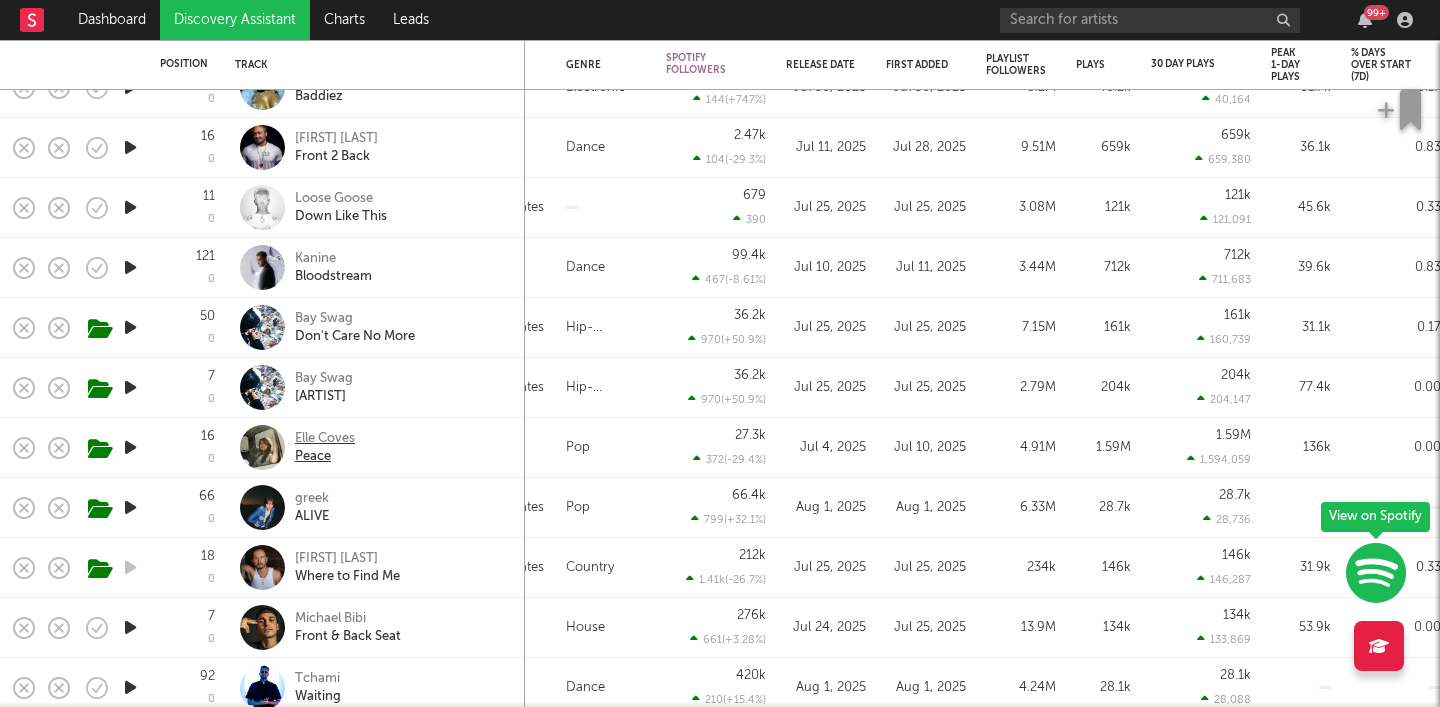 click on "Elle Coves" at bounding box center (325, 439) 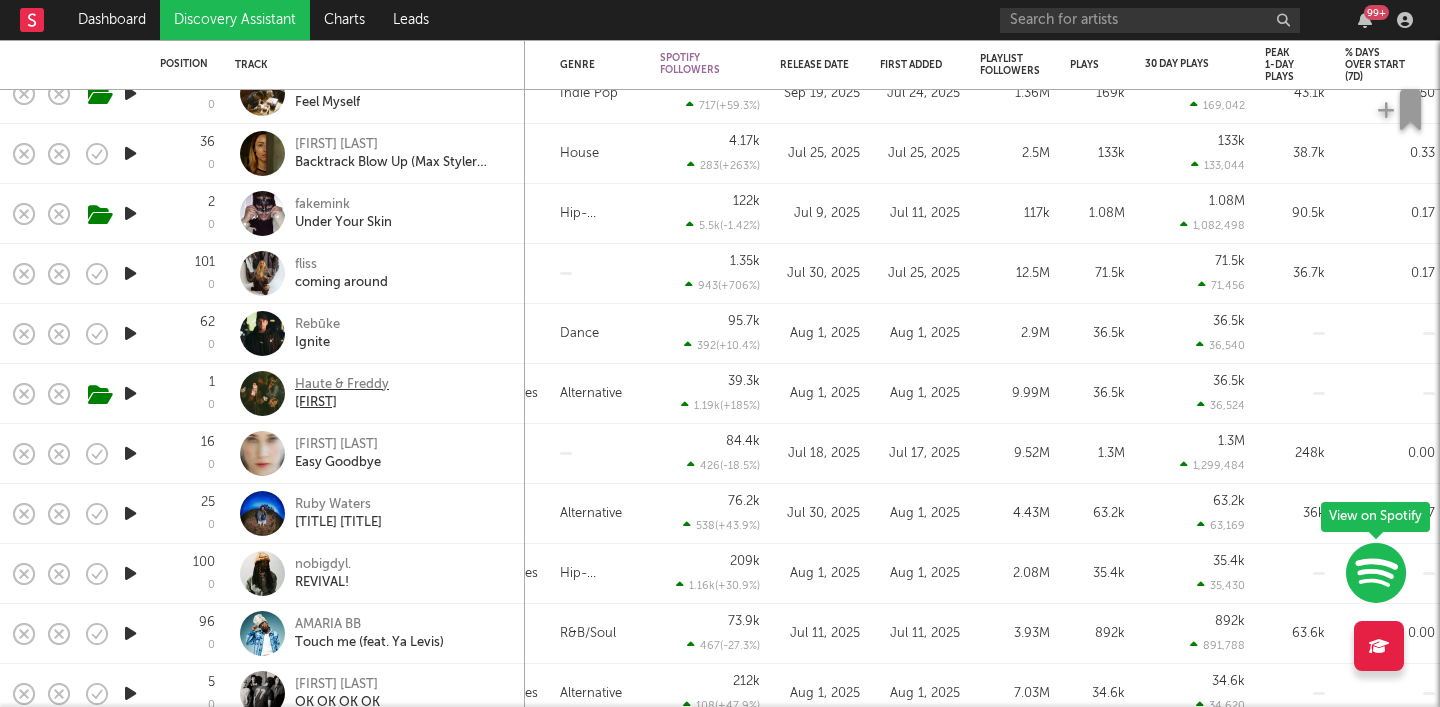 click on "Haute & Freddy" at bounding box center (342, 385) 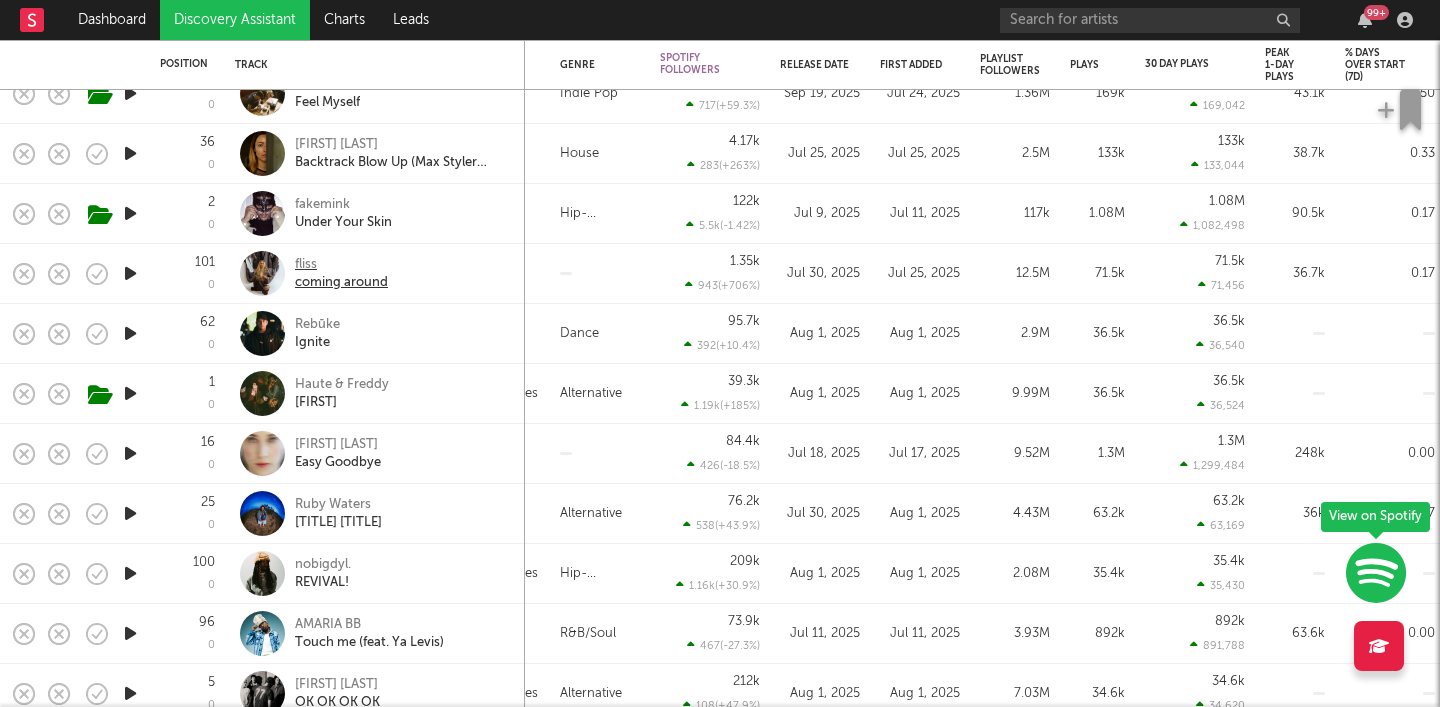 click on "fliss" at bounding box center (341, 265) 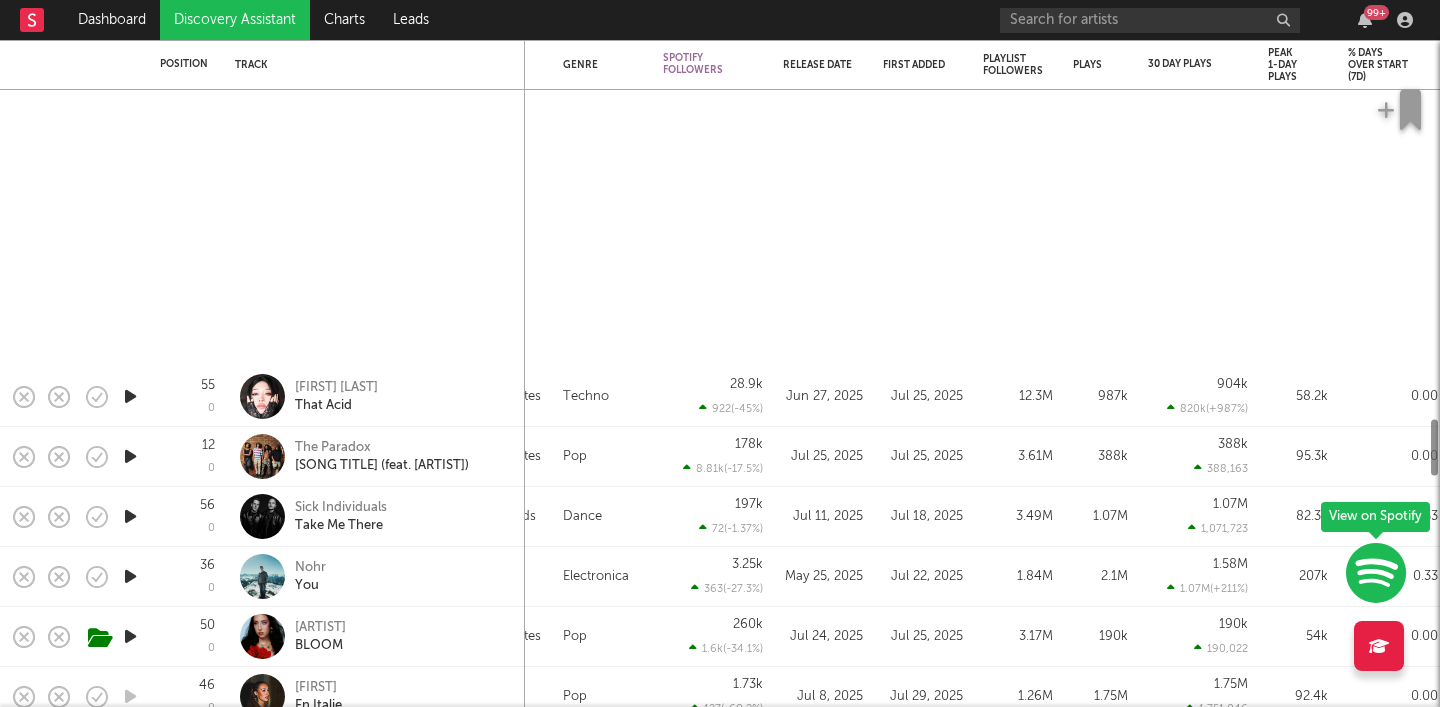 select on "1w" 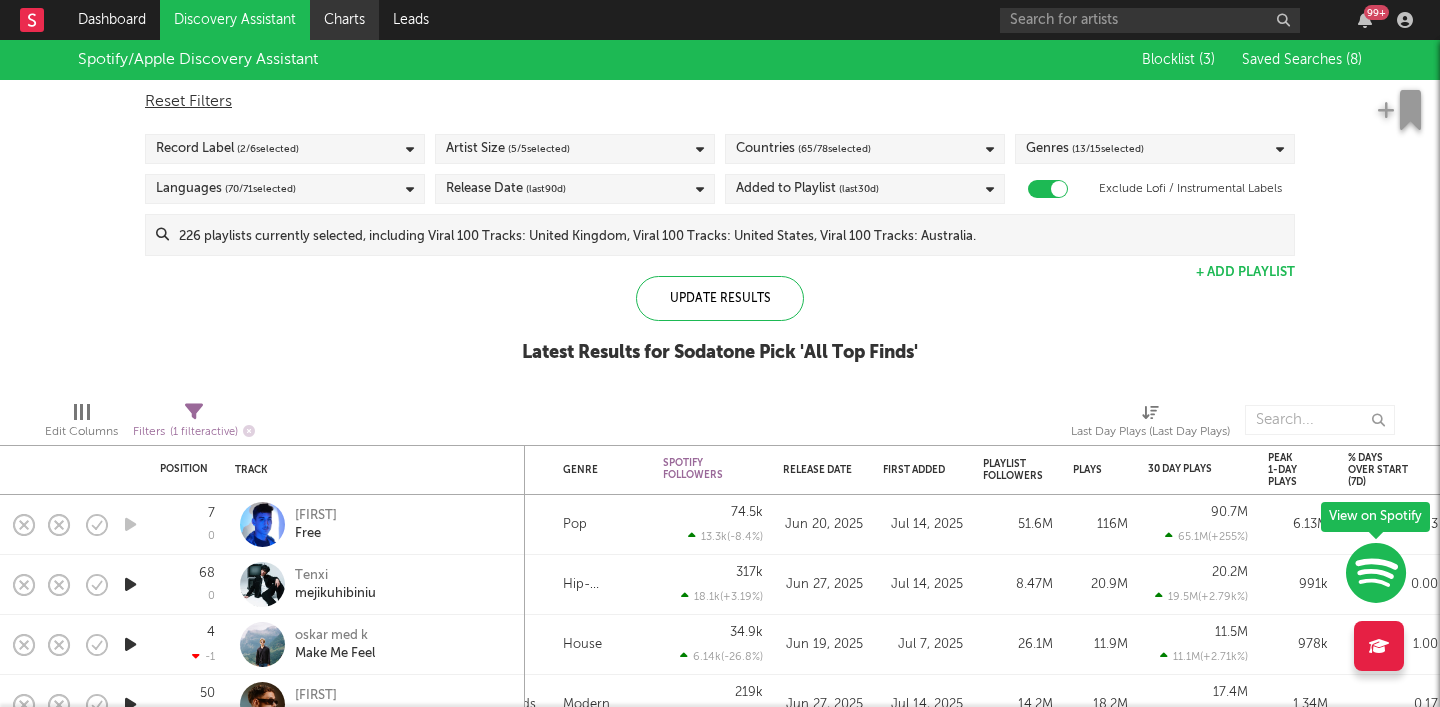 click on "Charts" at bounding box center [344, 20] 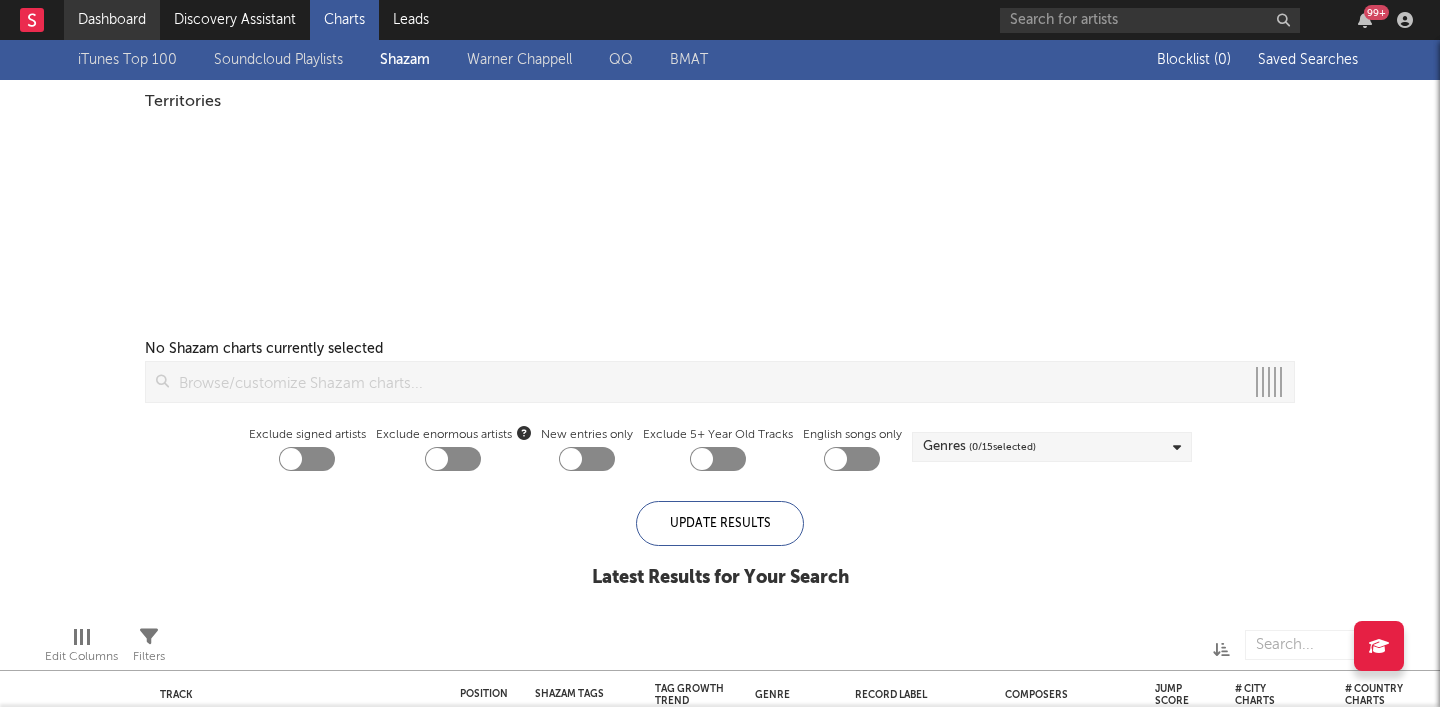 click on "Dashboard" at bounding box center (112, 20) 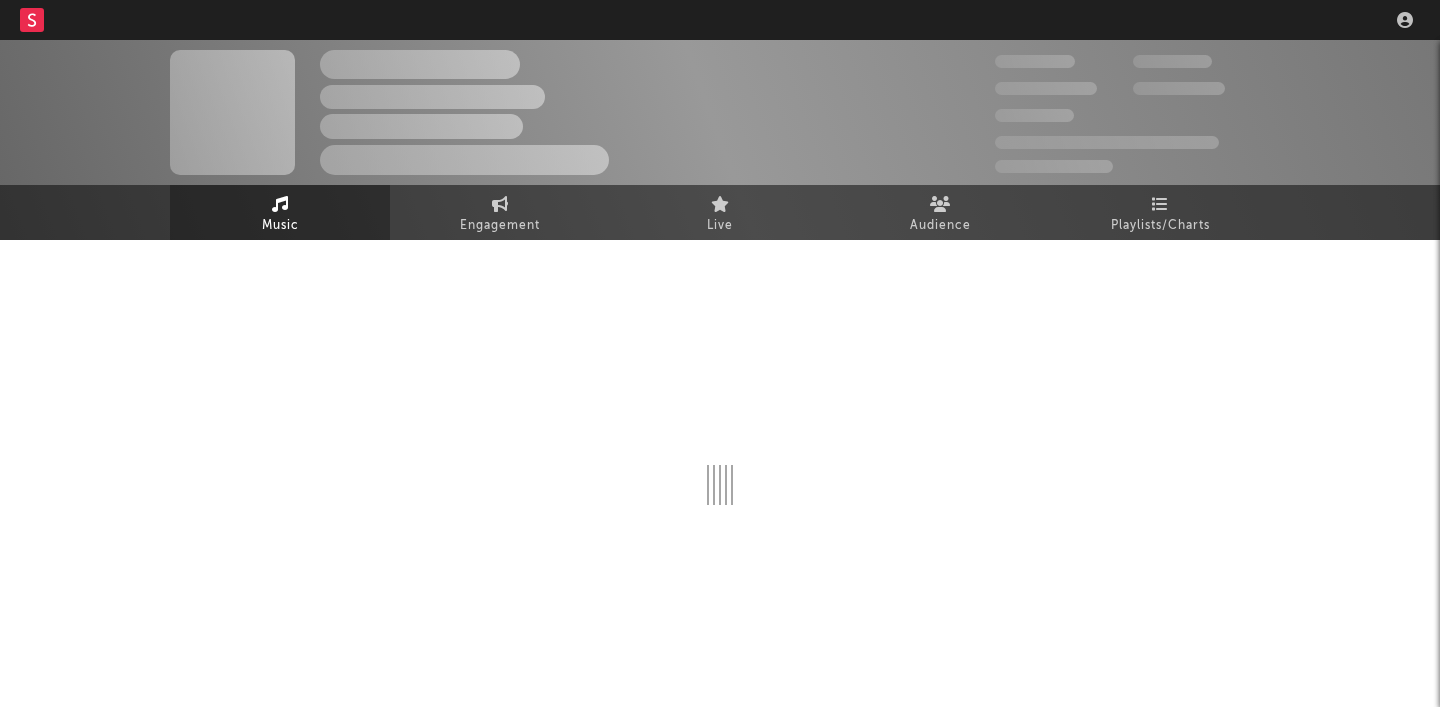 scroll, scrollTop: 0, scrollLeft: 0, axis: both 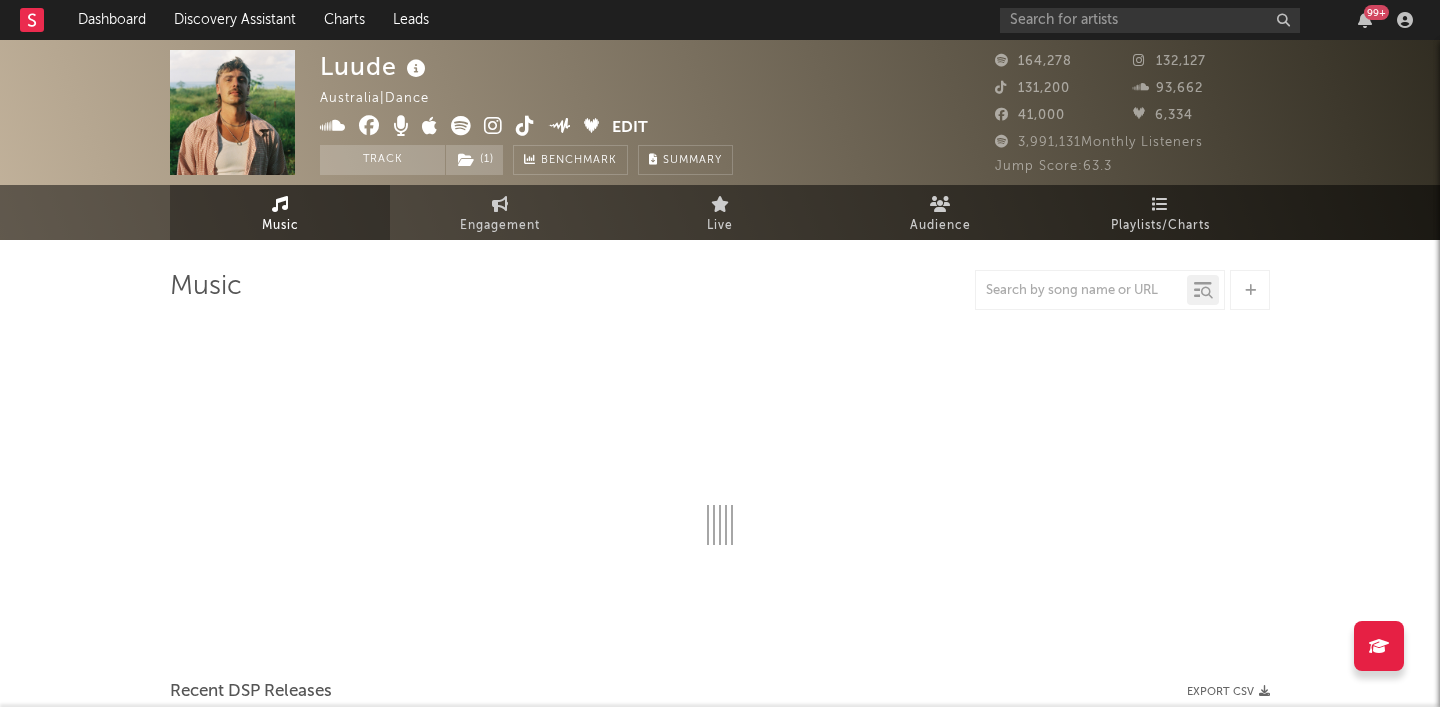 select on "6m" 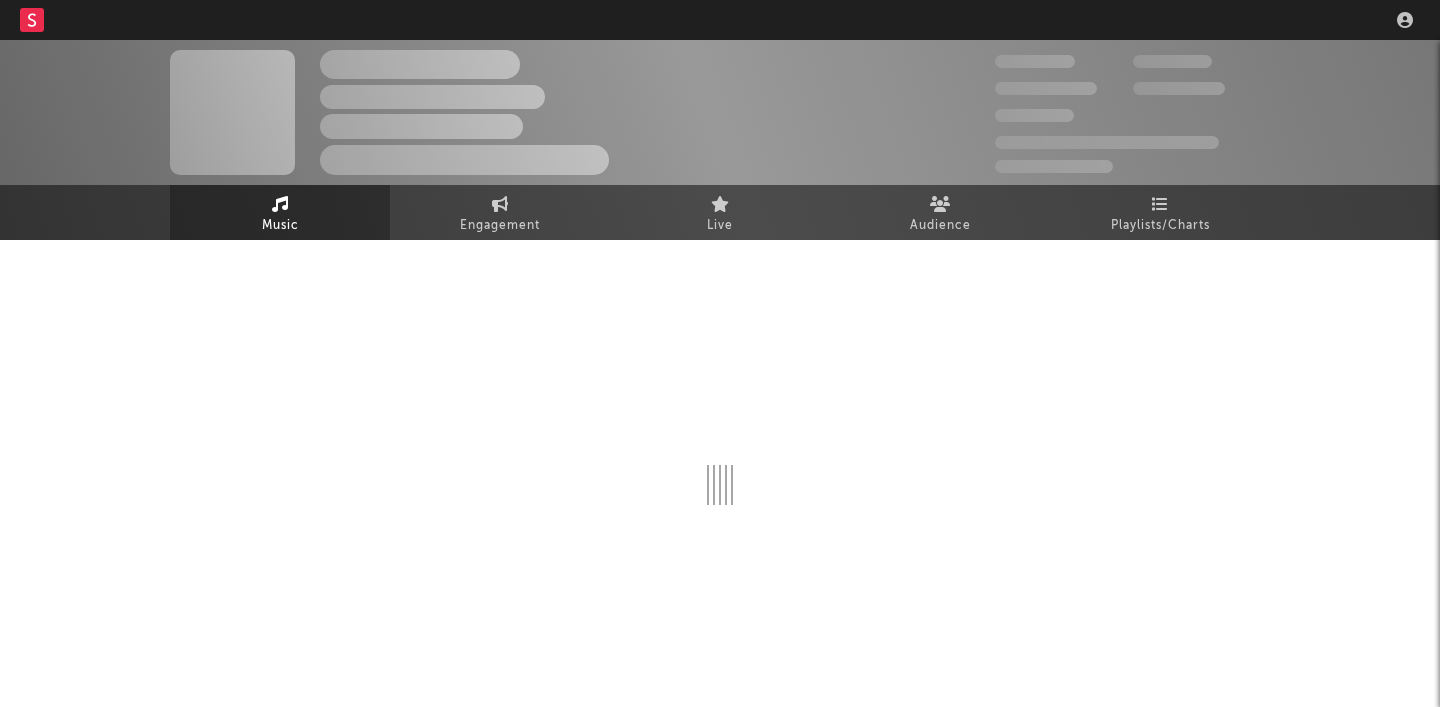 scroll, scrollTop: 0, scrollLeft: 0, axis: both 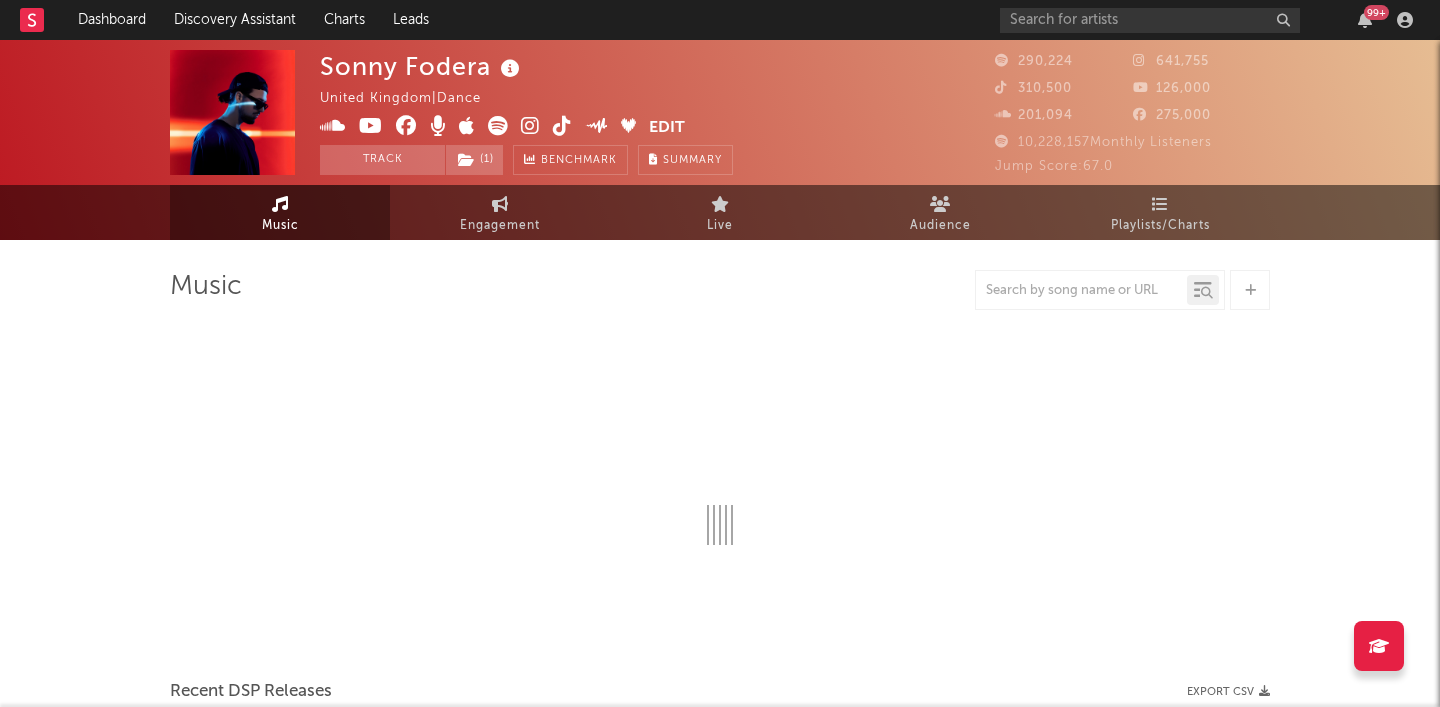 select on "6m" 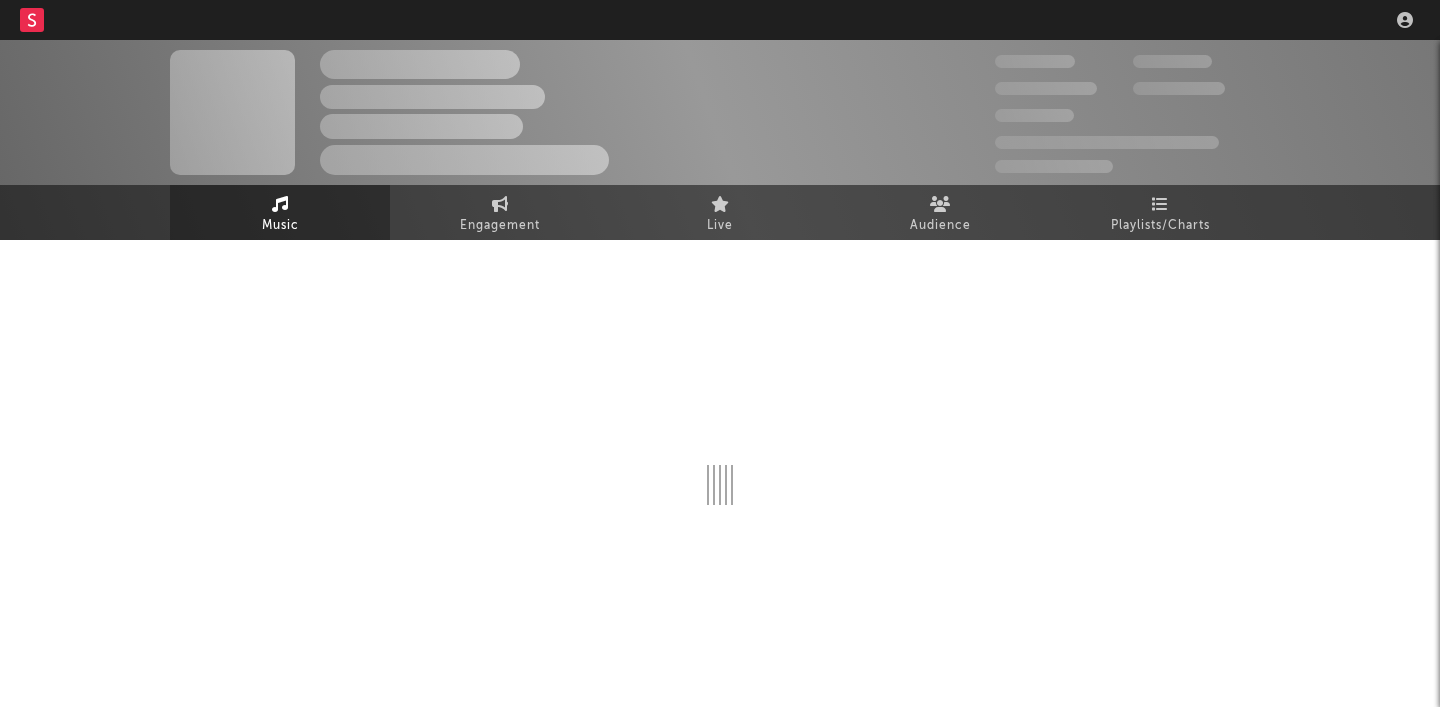 scroll, scrollTop: 0, scrollLeft: 0, axis: both 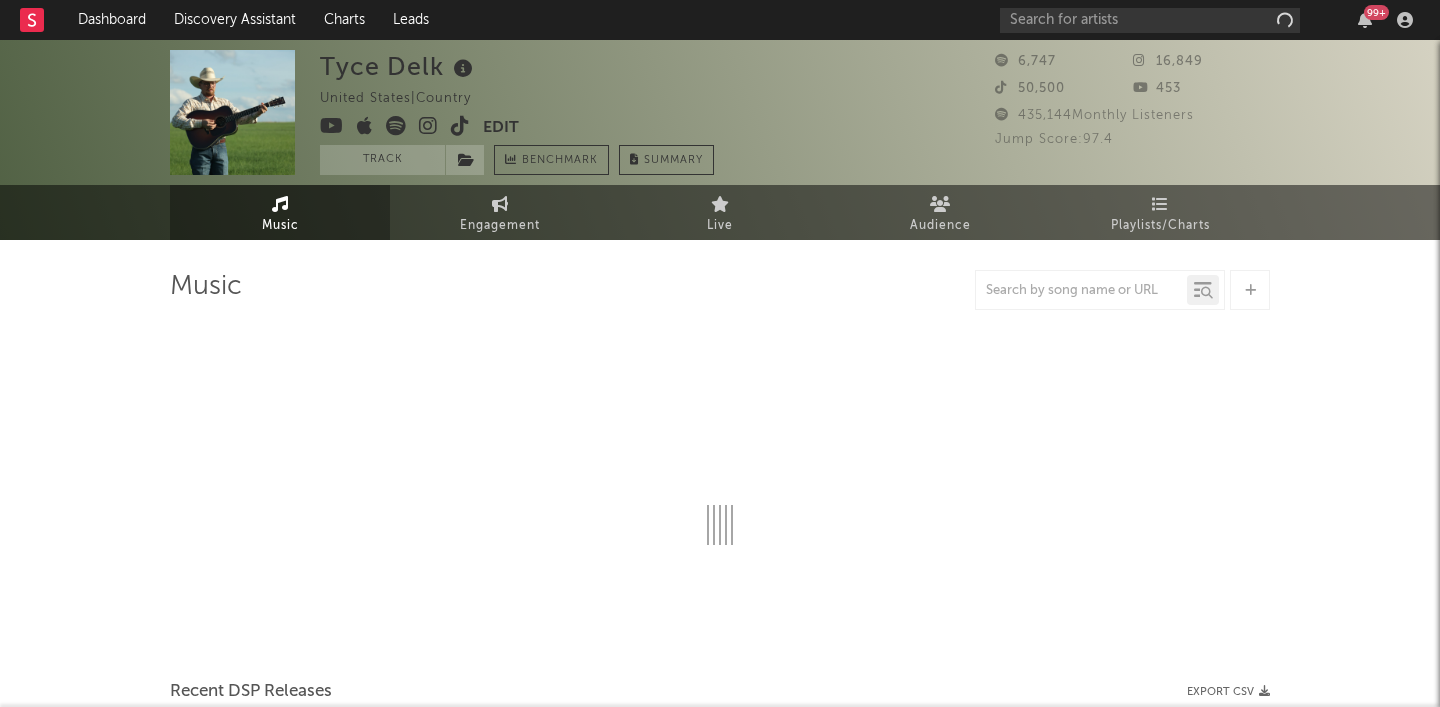 select on "1w" 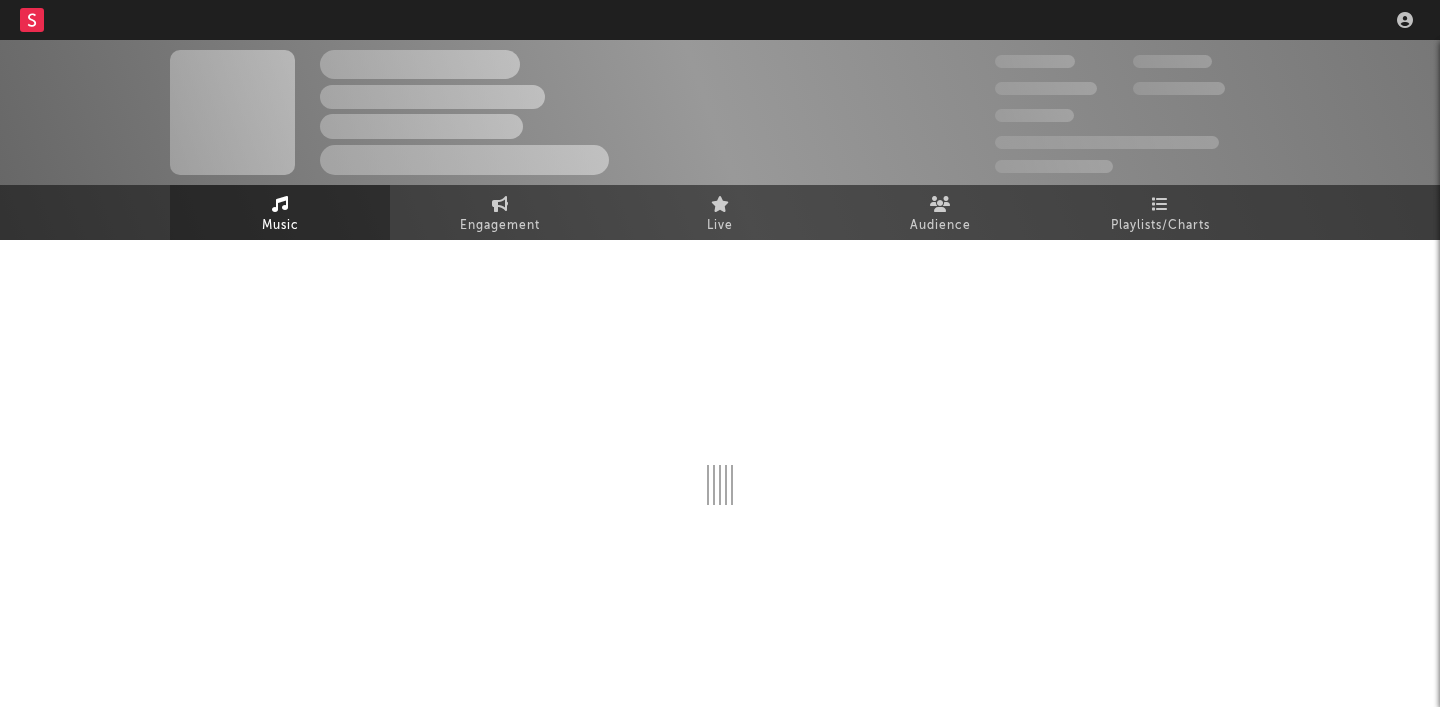 scroll, scrollTop: 0, scrollLeft: 0, axis: both 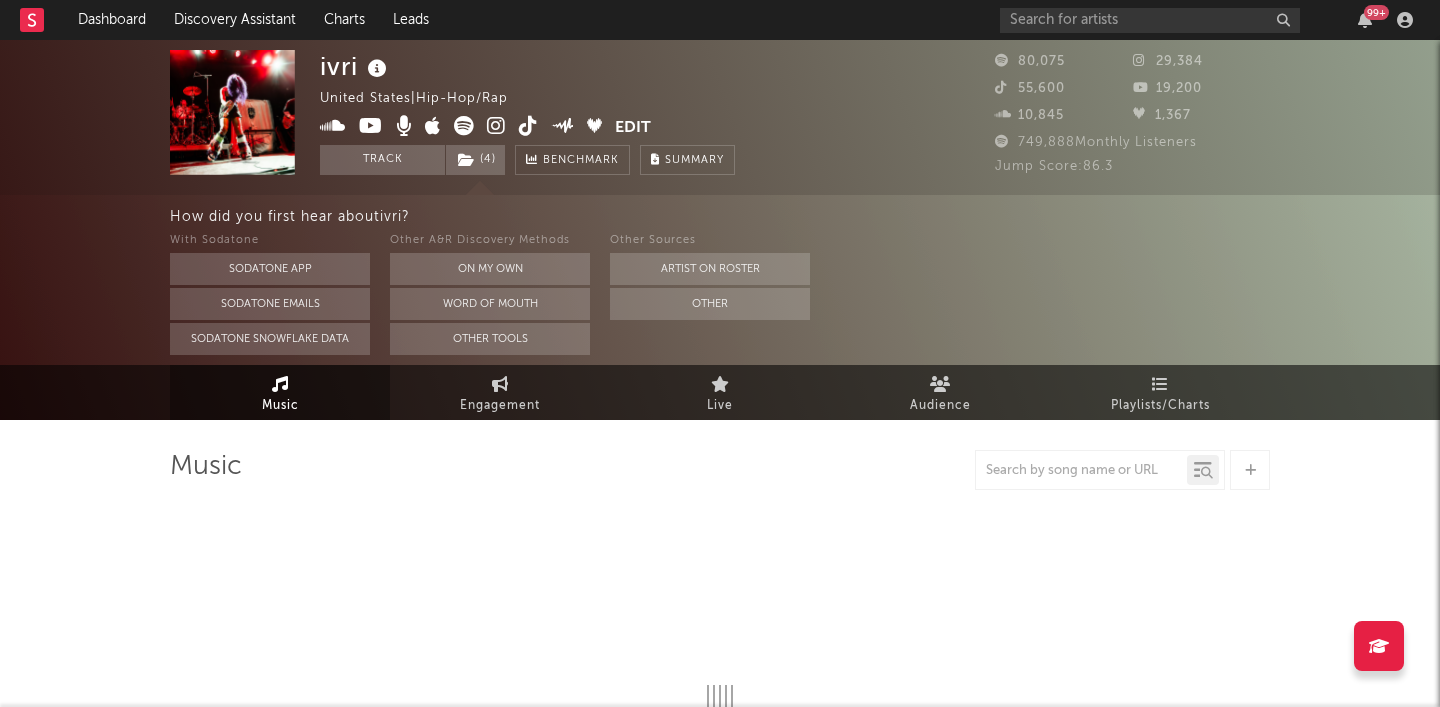 select on "6m" 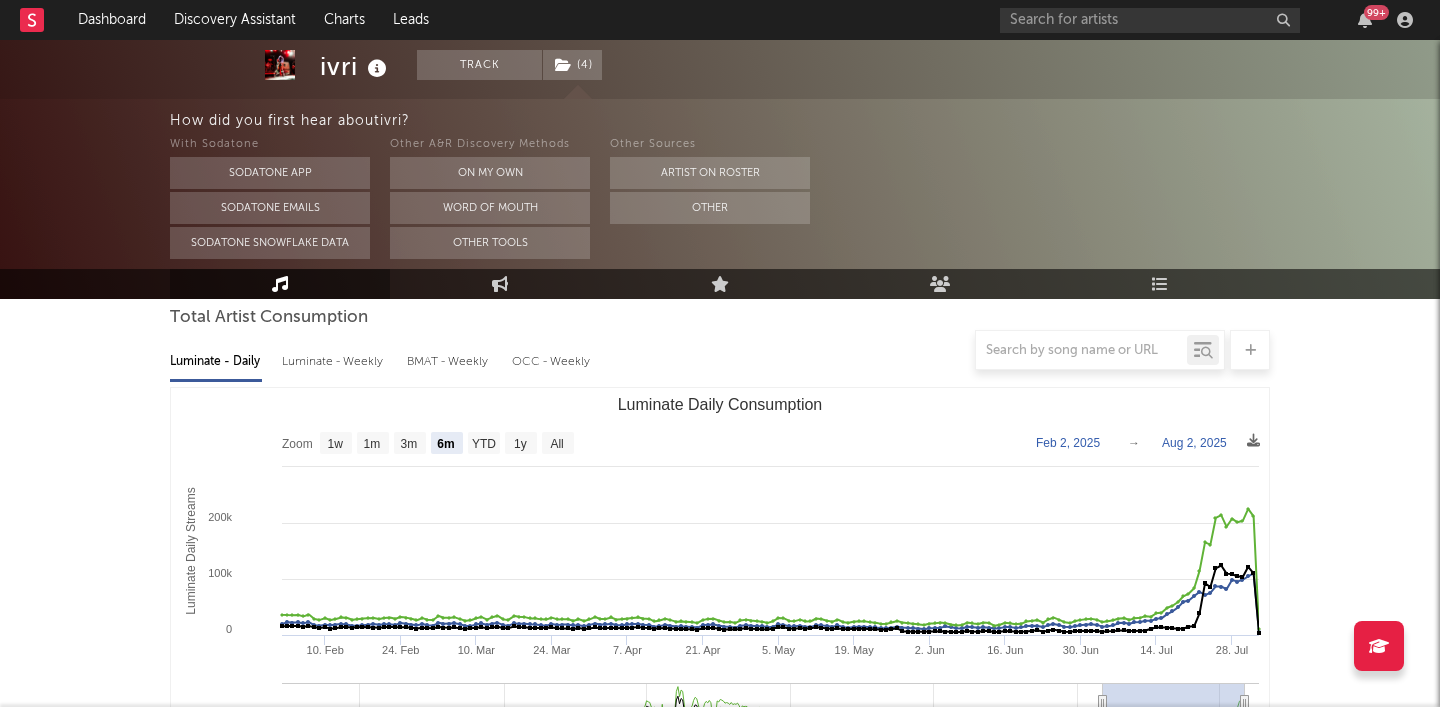 scroll, scrollTop: 207, scrollLeft: 0, axis: vertical 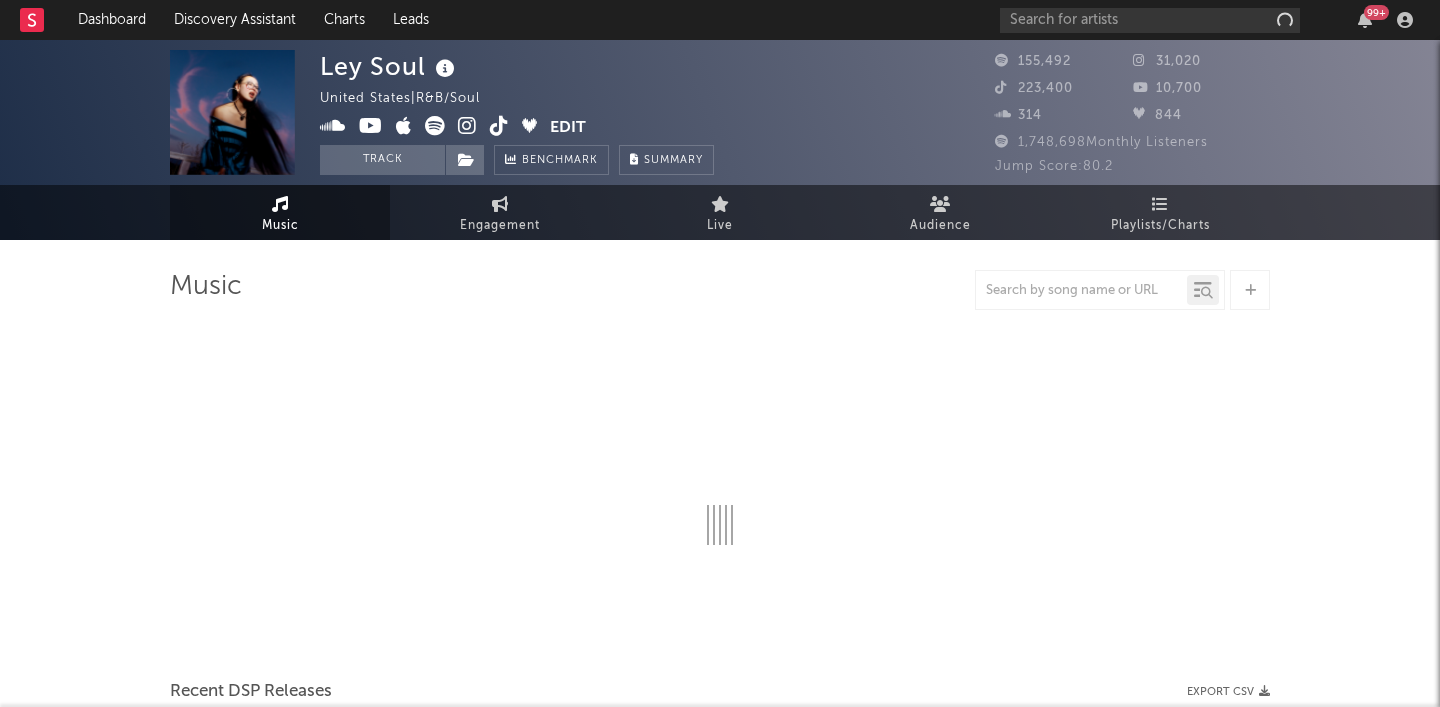 select on "6m" 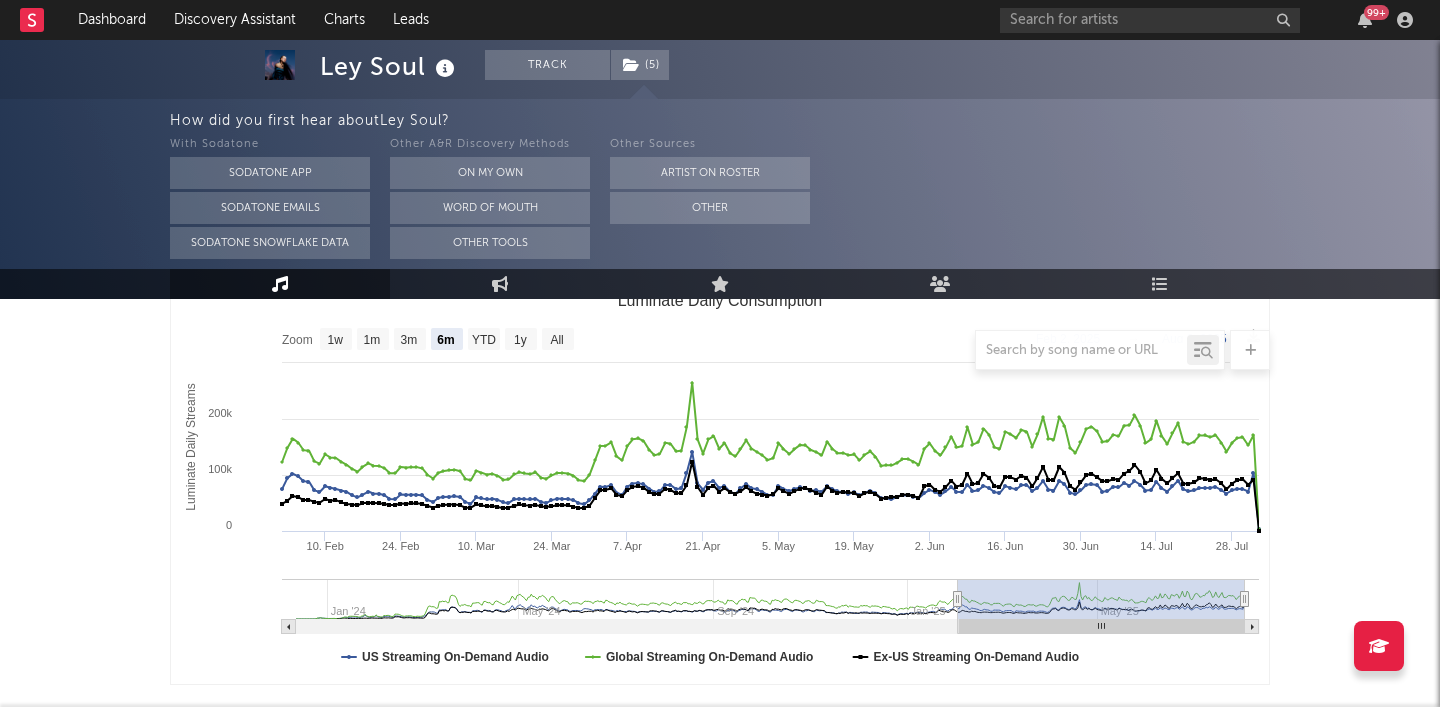scroll, scrollTop: 302, scrollLeft: 0, axis: vertical 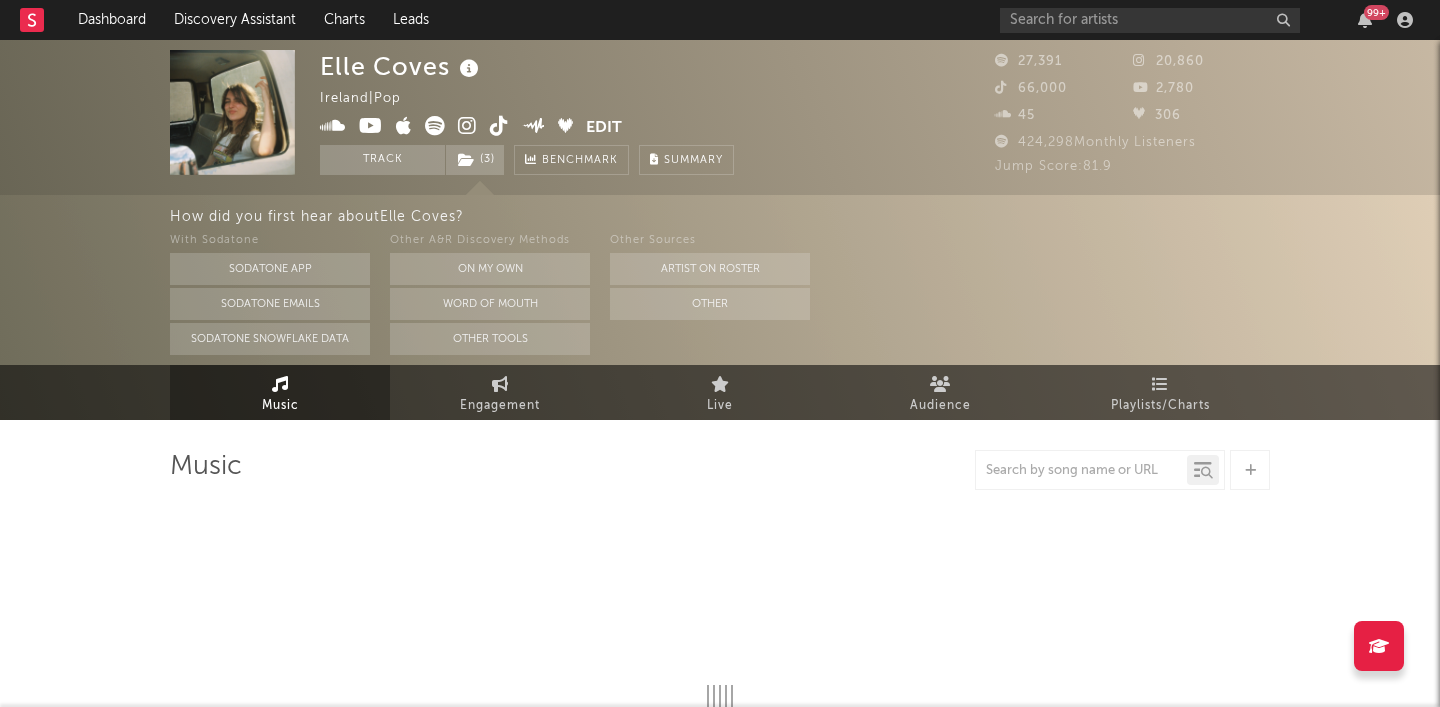 select on "6m" 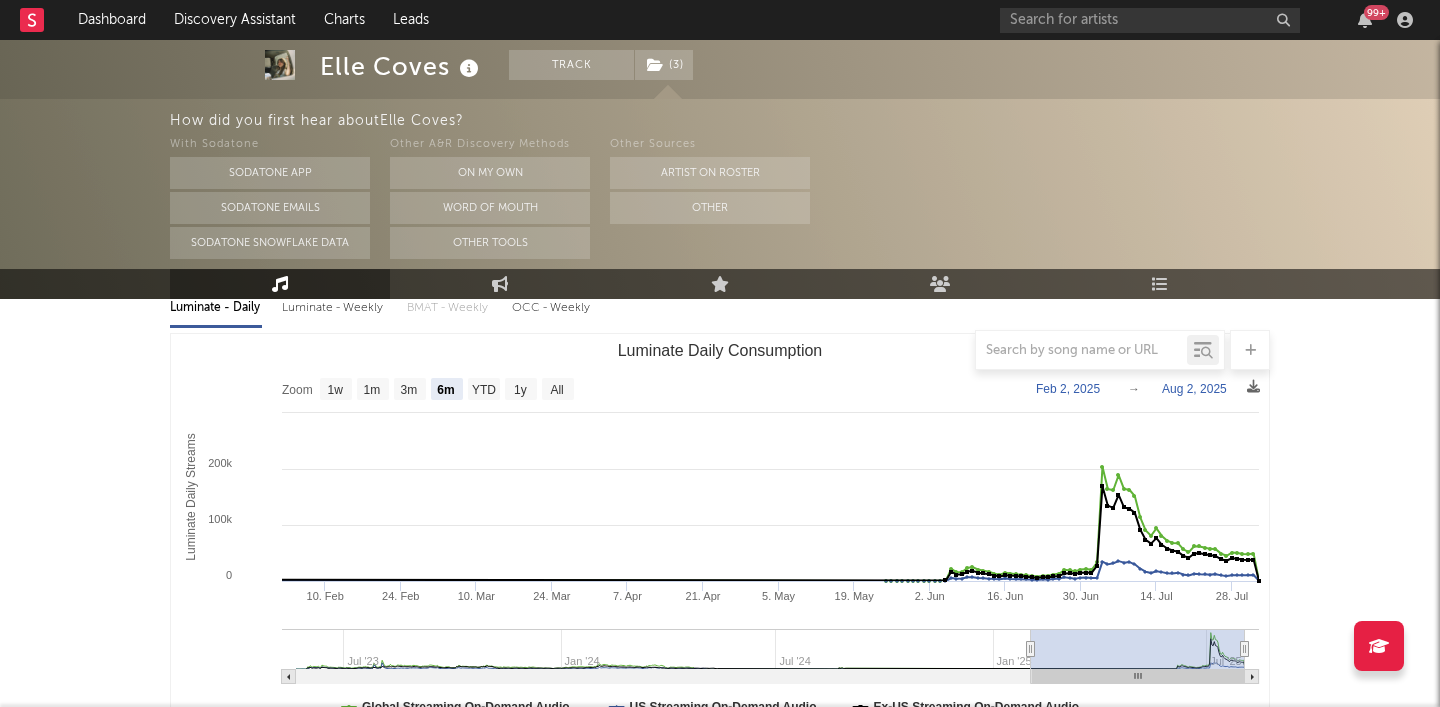 scroll, scrollTop: 261, scrollLeft: 0, axis: vertical 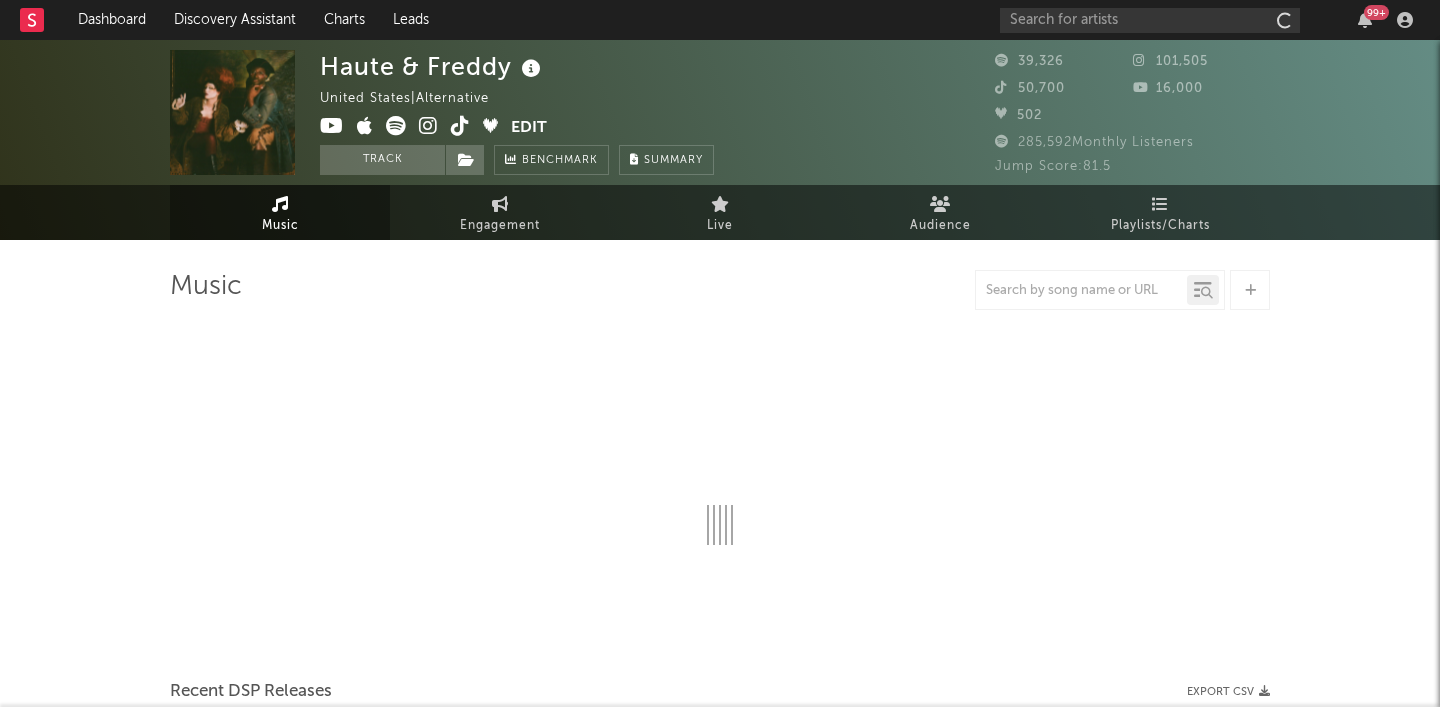select on "6m" 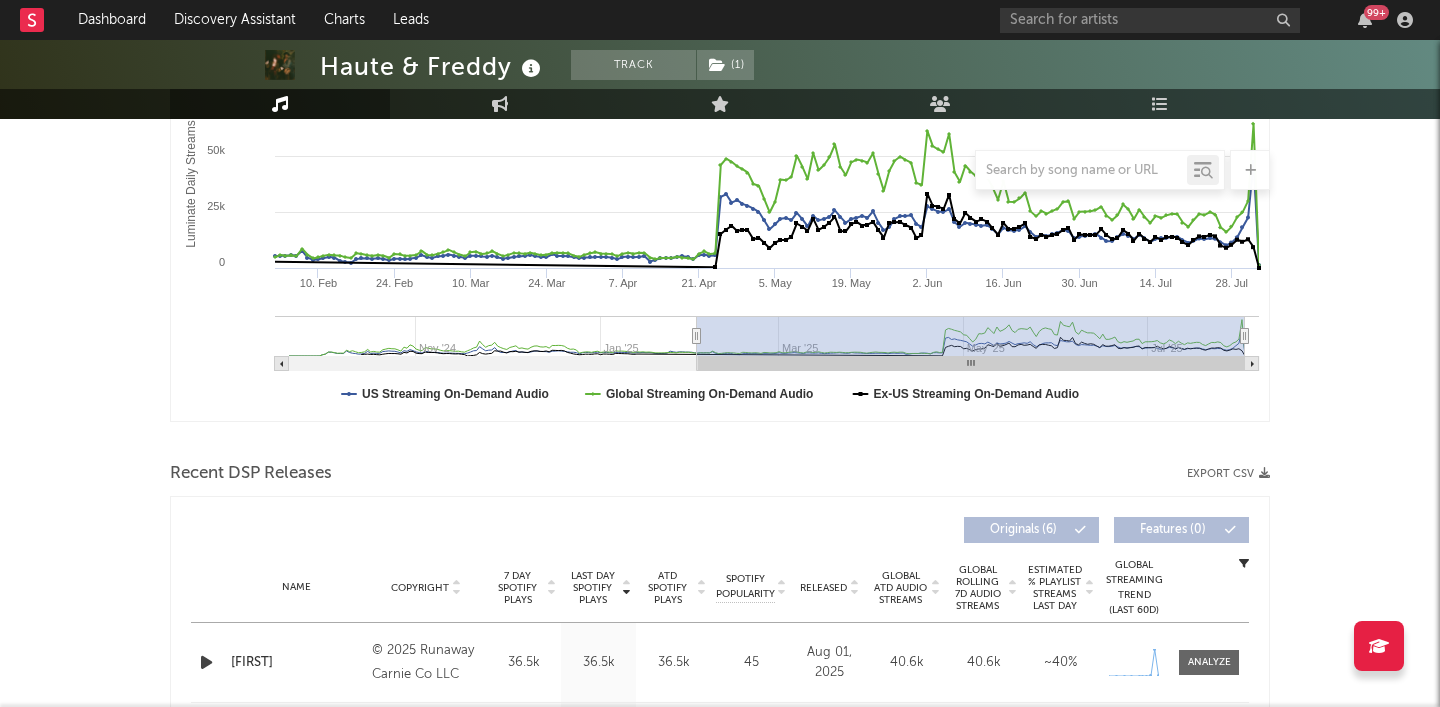 scroll, scrollTop: 0, scrollLeft: 0, axis: both 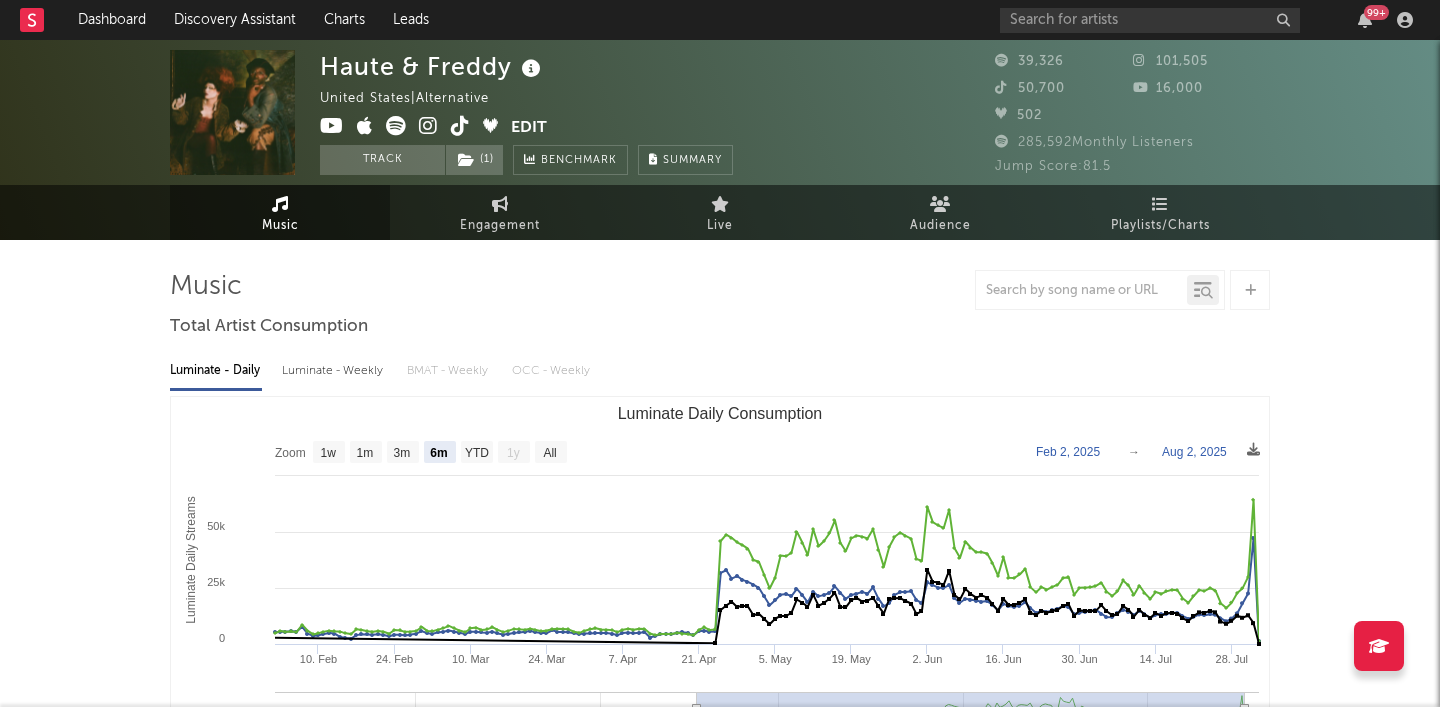 click at bounding box center [428, 126] 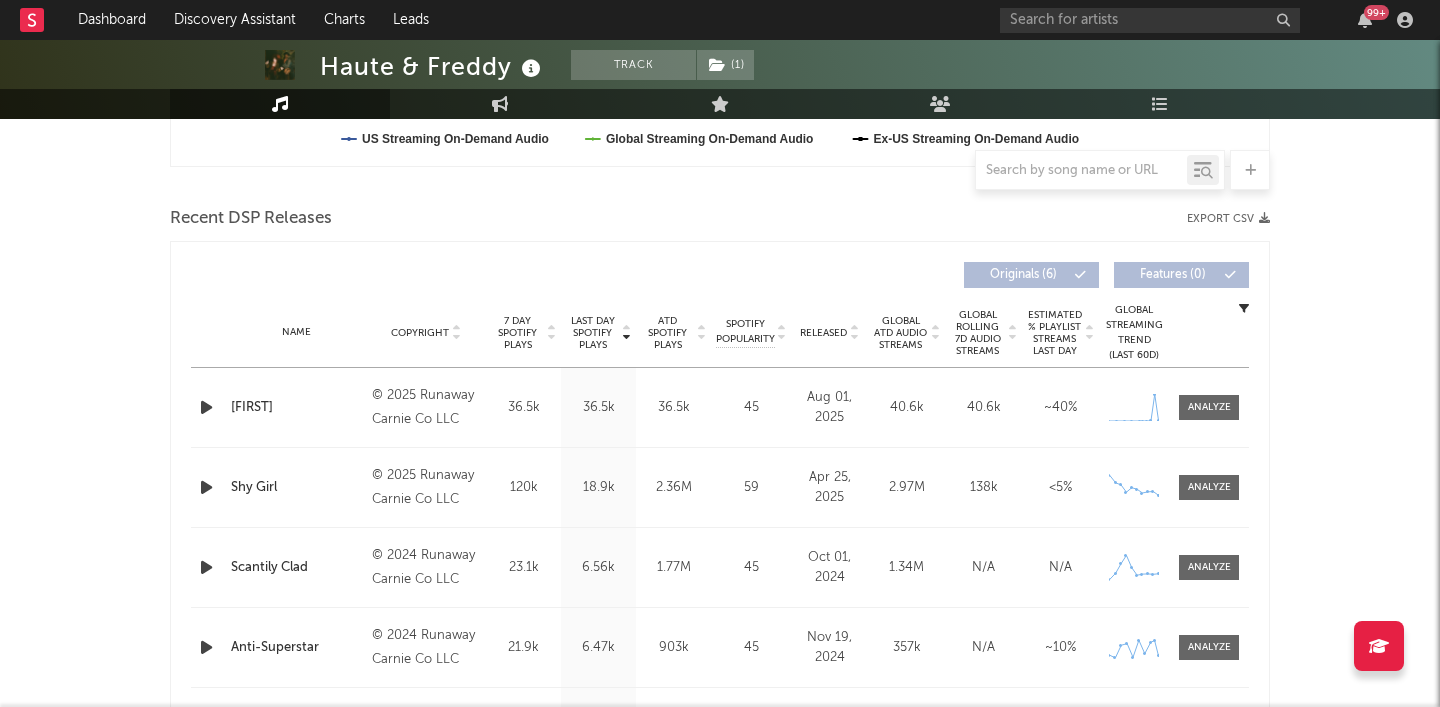 scroll, scrollTop: 658, scrollLeft: 0, axis: vertical 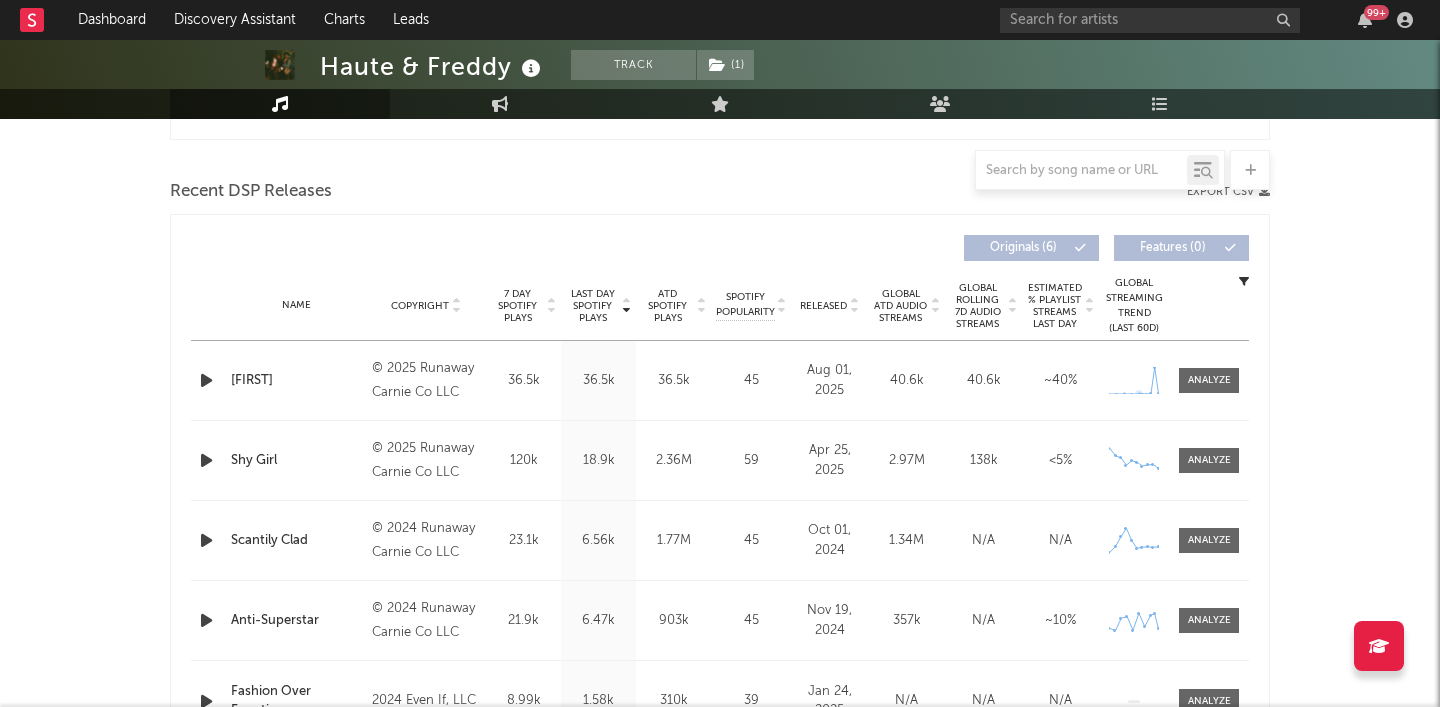 click on "Name [FIRST] Copyright © 2025 Runaway Carnie Co LLC Label P2025 Album Names [FIRST] Composer Names [FIRST] [LAST], [FIRST] [LAST], [FIRST] [LAST] & [FIRST] [LAST] 7 Day Spotify Plays 36.5k Last Day Spotify Plays 36.5k ATD Spotify Plays 36.5k Spotify Popularity 45 Total US Streams N/A Total US SES N/A Total UK Streams N/A Total UK Audio Streams N/A UK Weekly Streams N/A UK Weekly Audio Streams N/A Released Aug 01, 2025 US ATD Audio Streams 26.4k US Rolling 7D Audio Streams 26.4k US Rolling WoW % Chg N/A Global ATD Audio Streams 40.6k Global Rolling 7D Audio Streams 40.6k Global Rolling WoW % Chg N/A Estimated % Playlist Streams Last Day ~ 40 % Global Streaming Trend (Last 60D) Created with Highcharts 10.3.3 Ex-US Streaming Trend (Last 60D) US Streaming Trend (Last 60D) Created with Highcharts 10.3.3 Global Latest Day Audio Streams 794 US Latest Day Audio Streams 517" at bounding box center [720, 380] 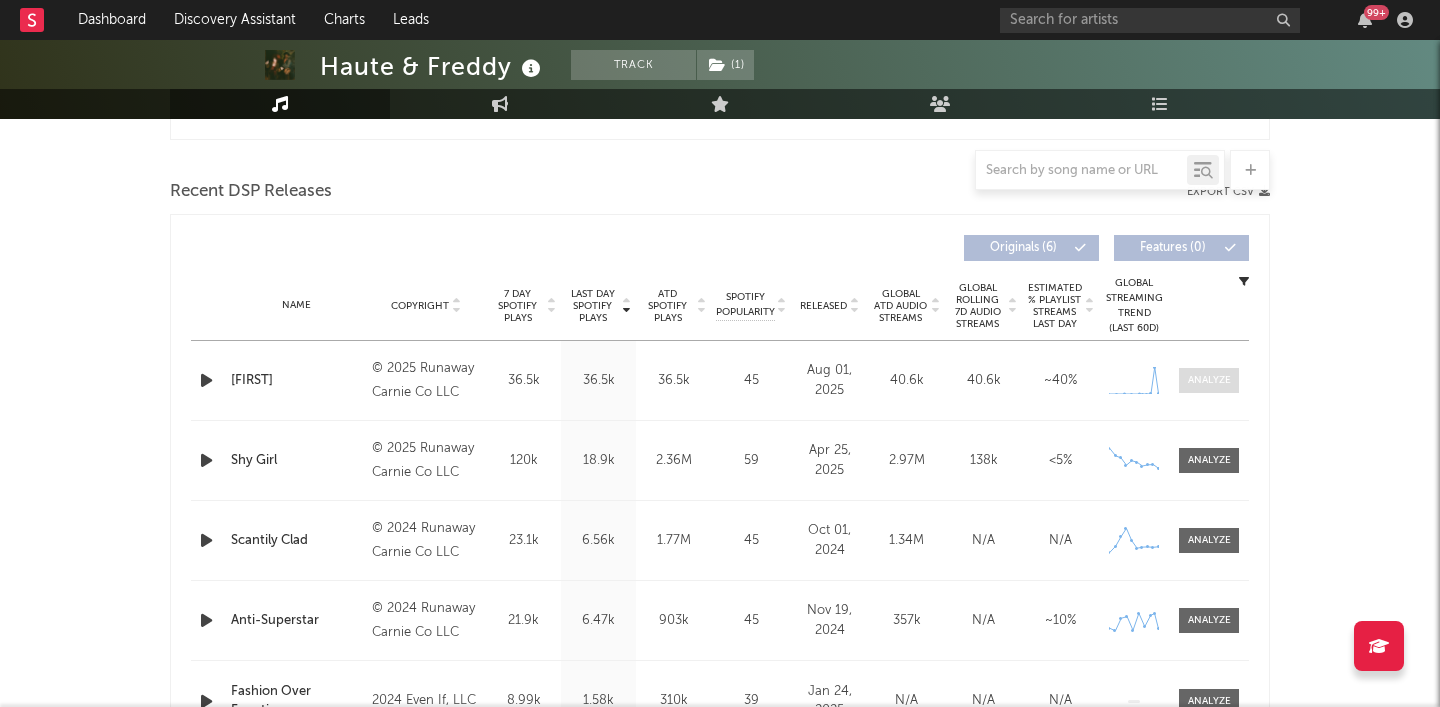 click at bounding box center [1209, 380] 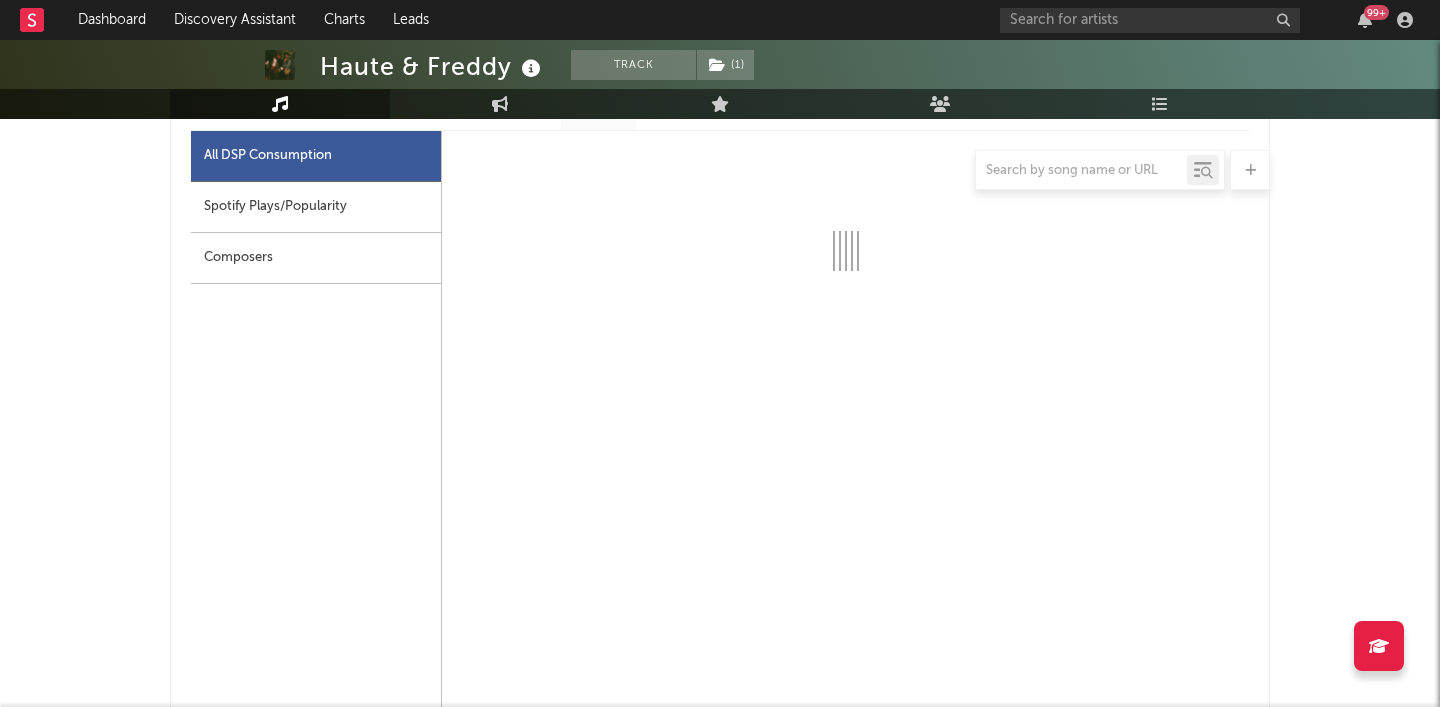 scroll, scrollTop: 1045, scrollLeft: 0, axis: vertical 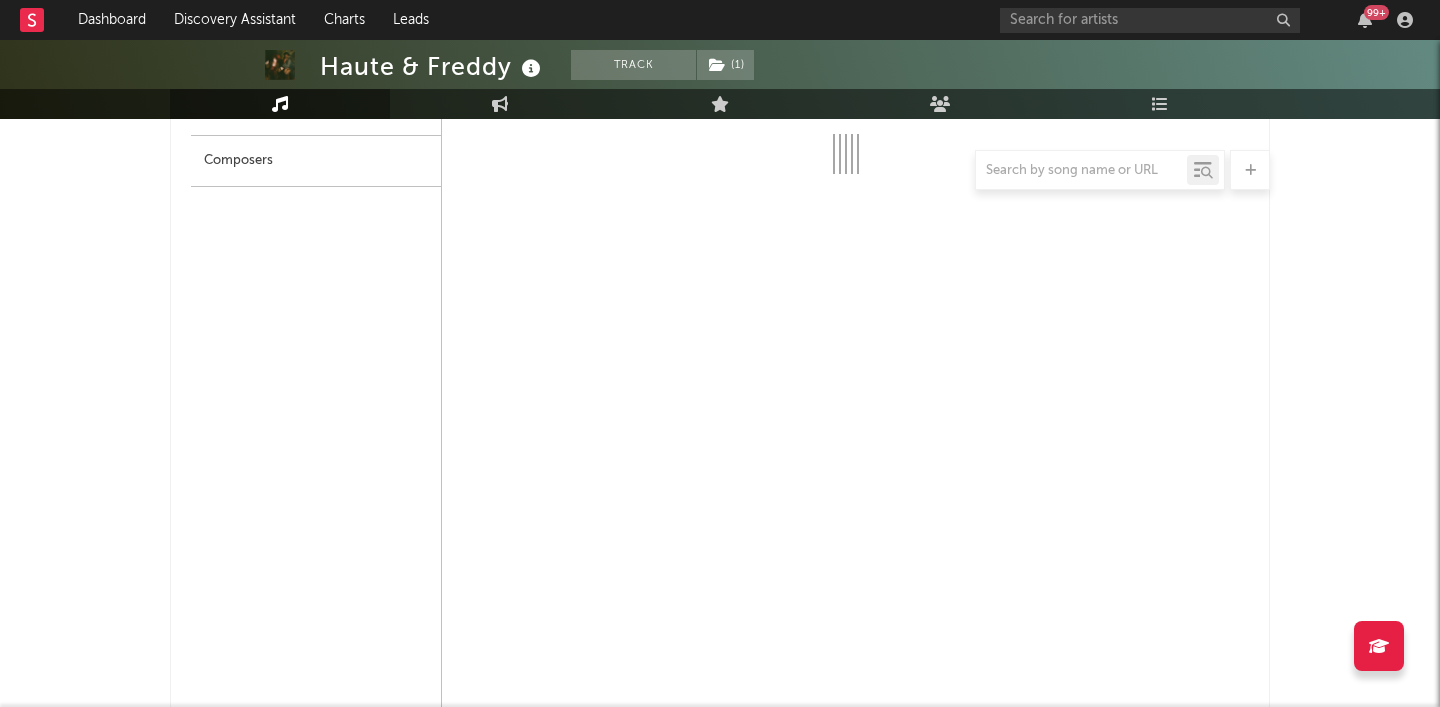 select on "1w" 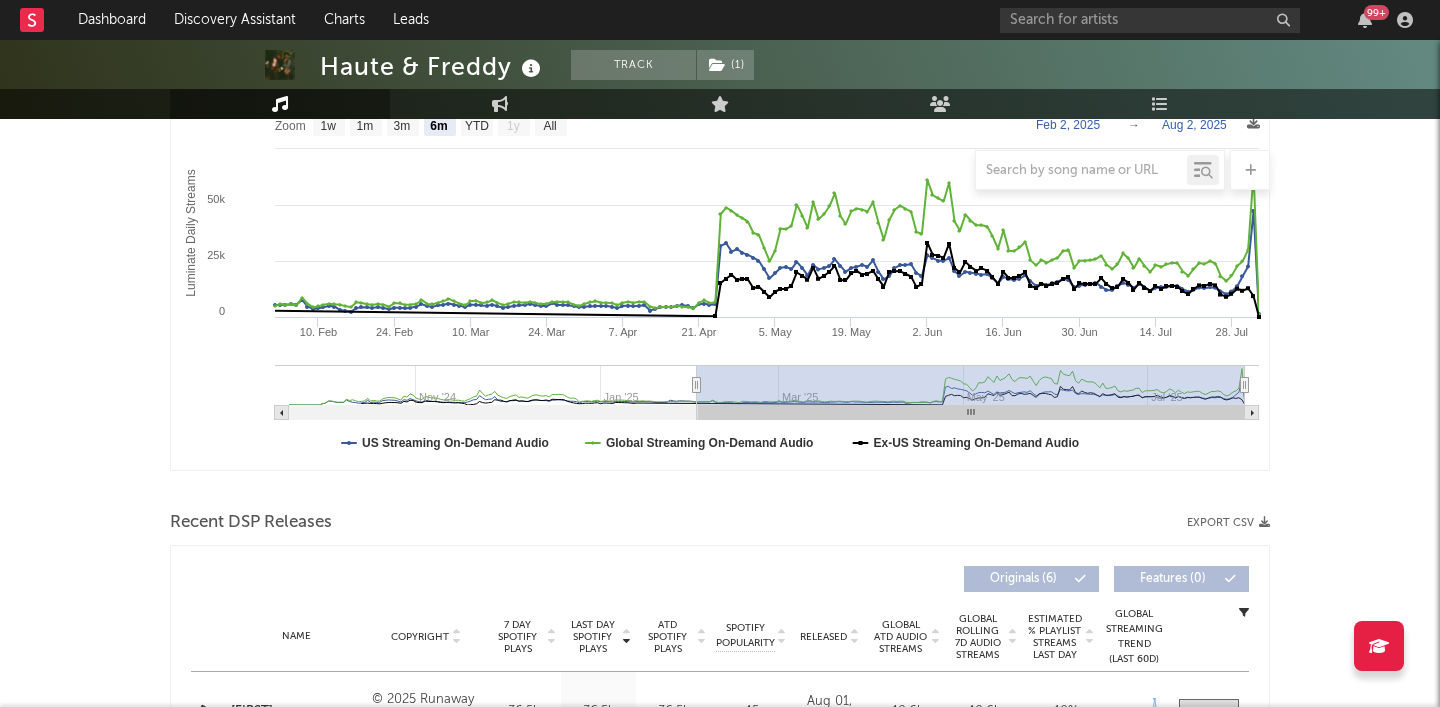 scroll, scrollTop: 197, scrollLeft: 0, axis: vertical 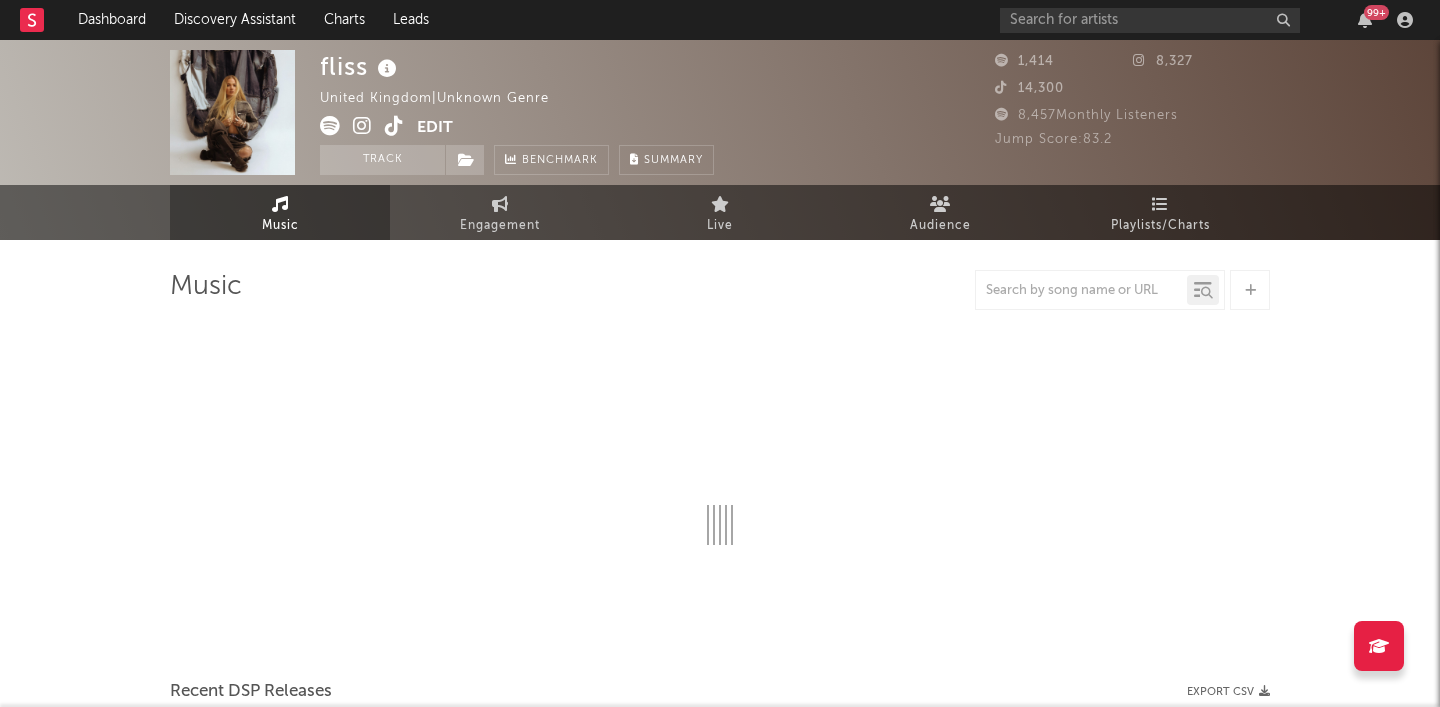 select on "1w" 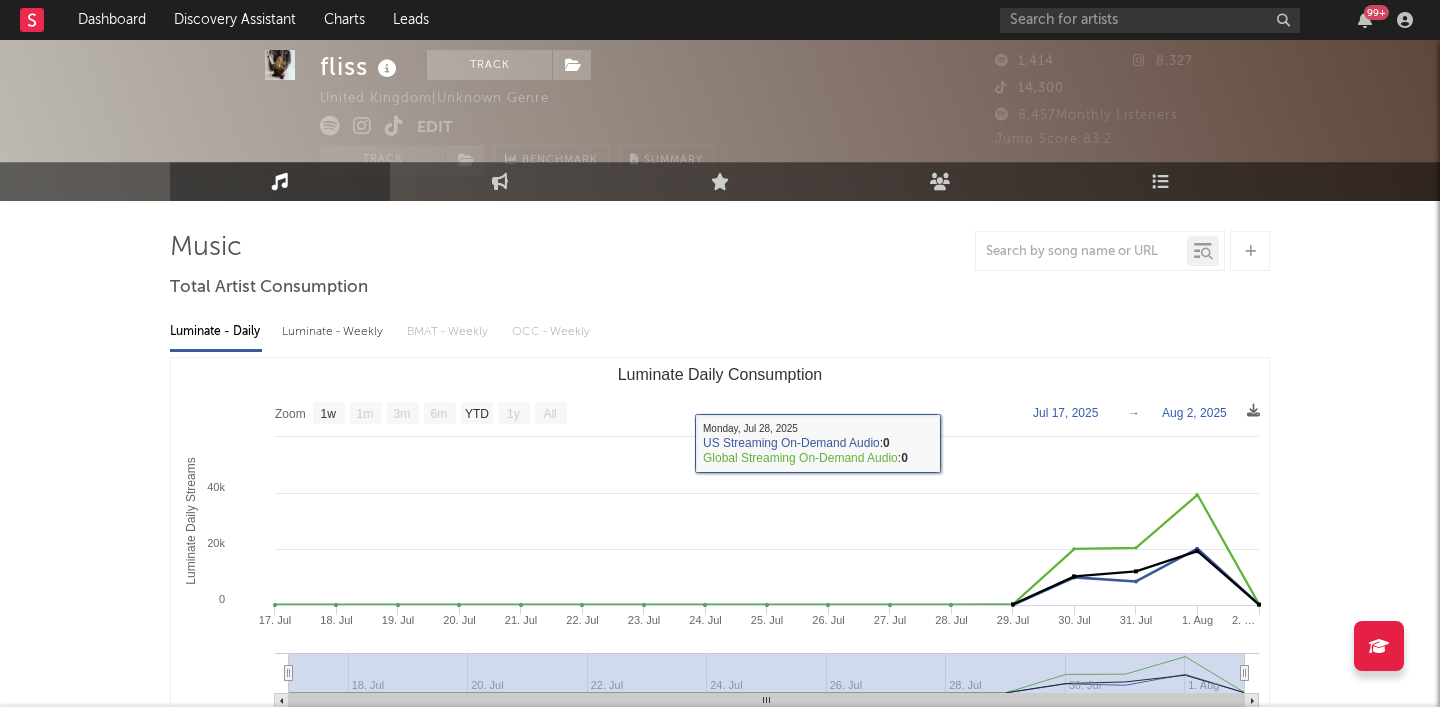 scroll, scrollTop: 0, scrollLeft: 0, axis: both 